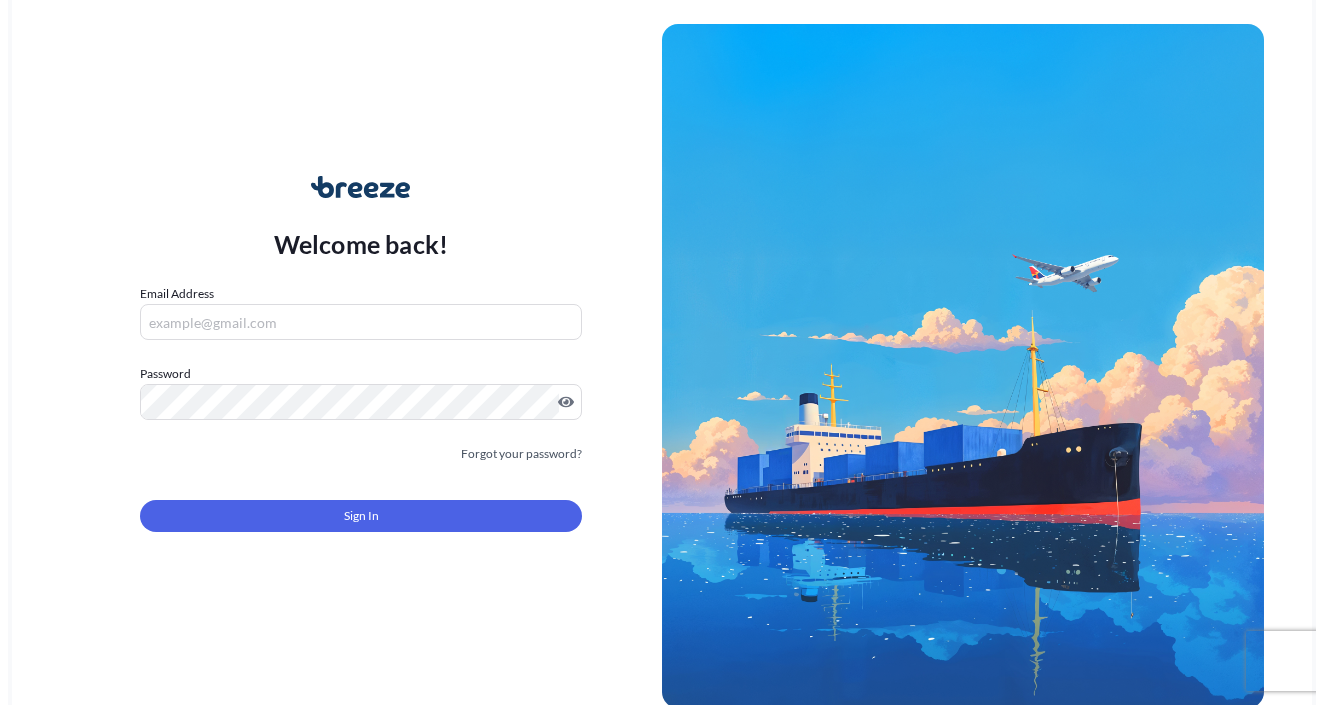 scroll, scrollTop: 0, scrollLeft: 0, axis: both 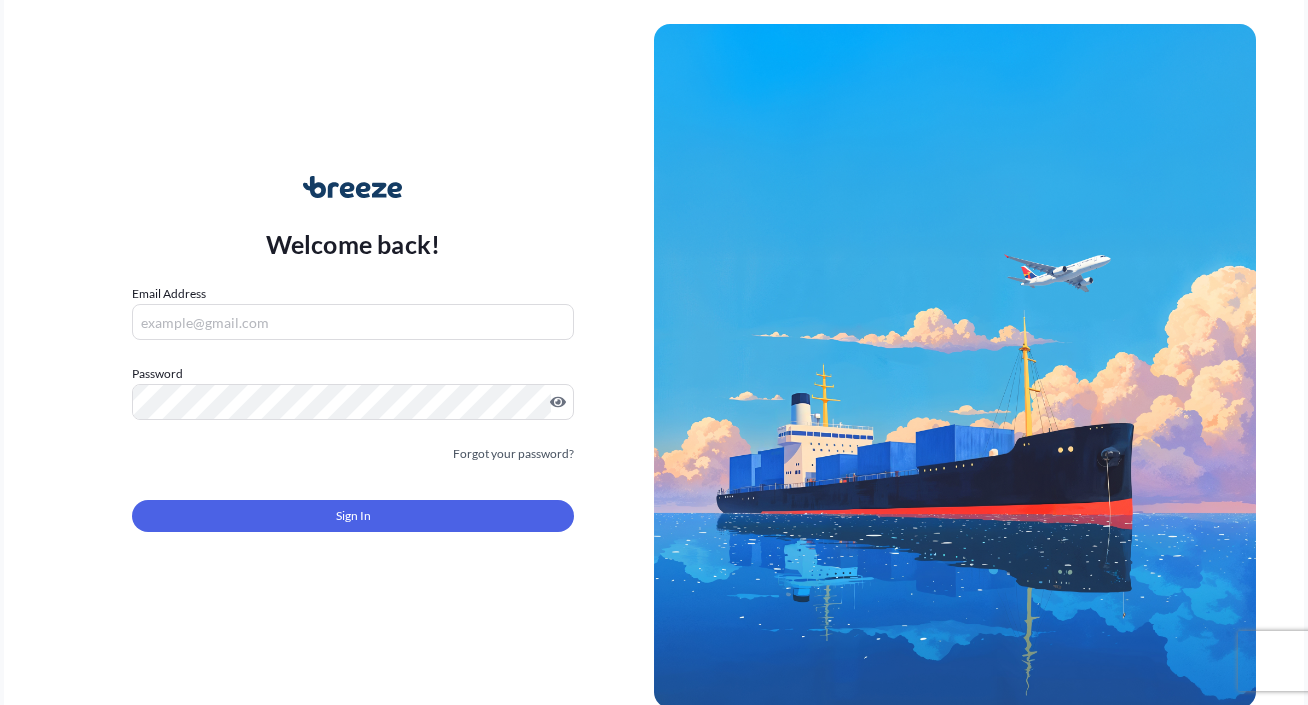 drag, startPoint x: 255, startPoint y: 310, endPoint x: 268, endPoint y: 334, distance: 27.294687 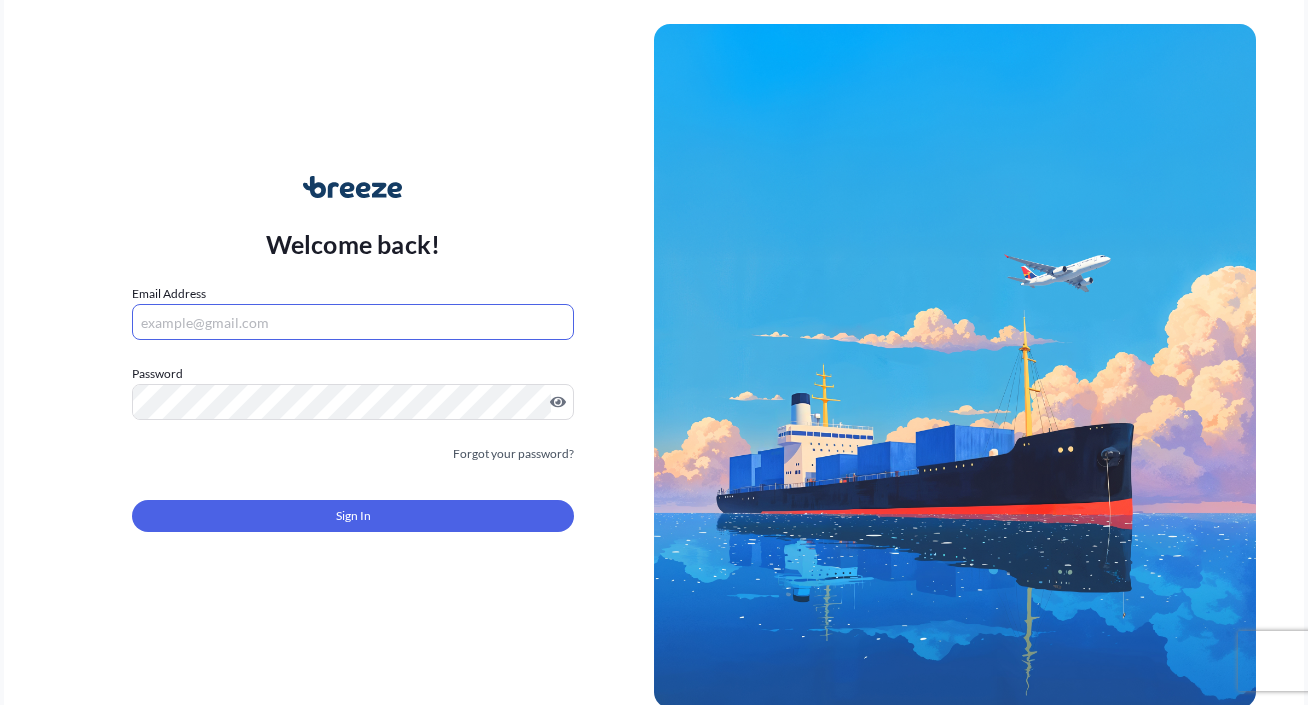 type on "[EMAIL]" 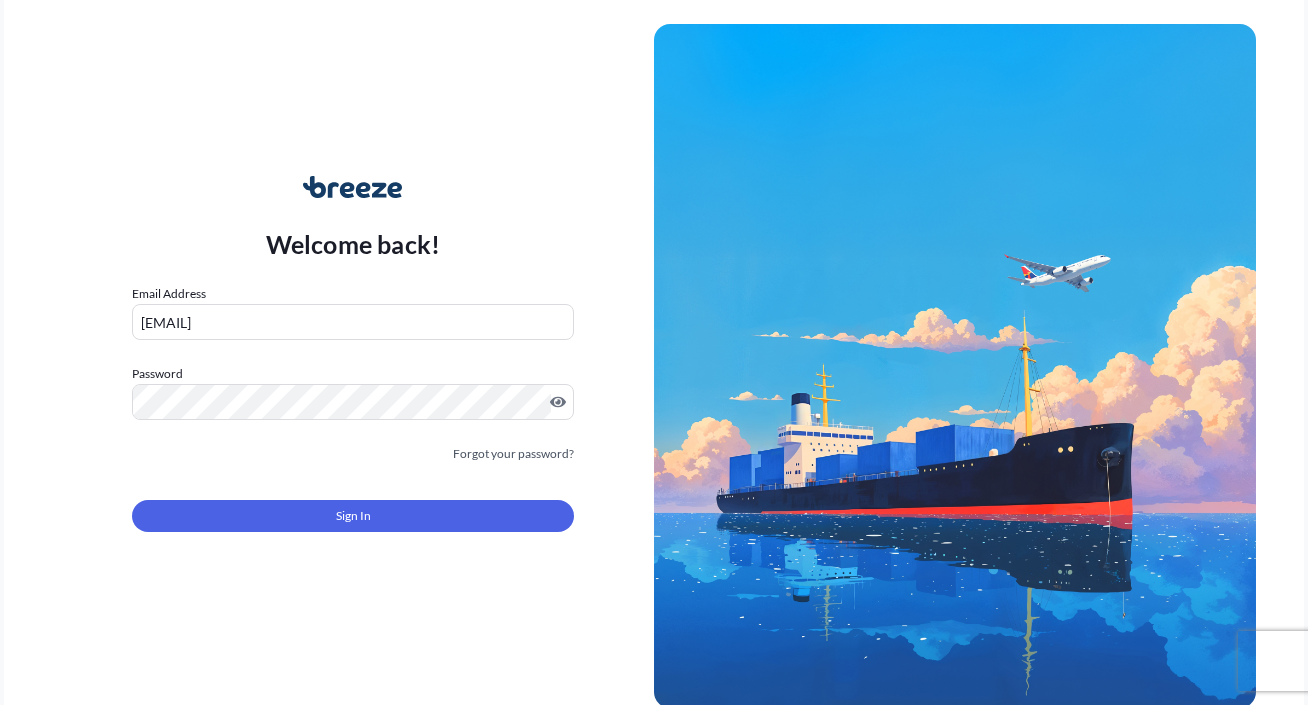 click on "Welcome back! Email Address [EMAIL] Password Must include: Upper & lower case letters Symbols (!@#$) A number At least 8 characters Forgot your password? Sign In © [YEAR] Breeze. All rights reserved." at bounding box center [654, 352] 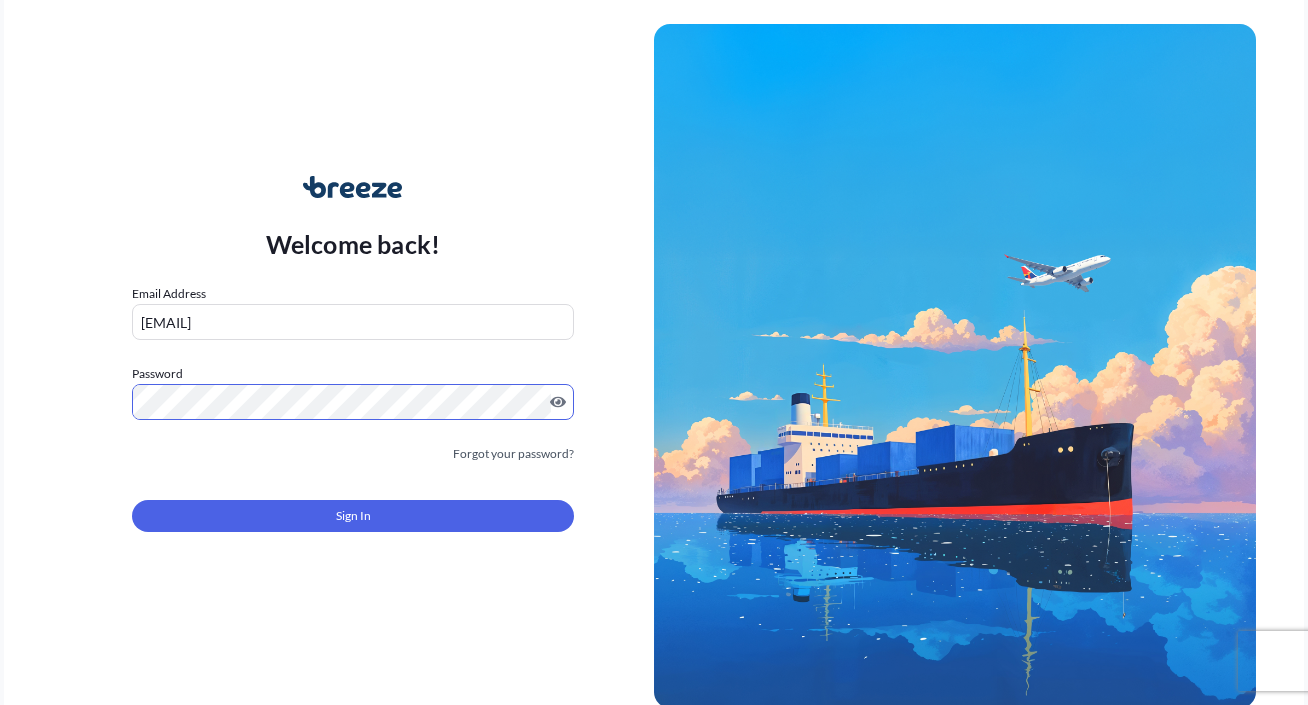 click on "Sign In" at bounding box center [353, 510] 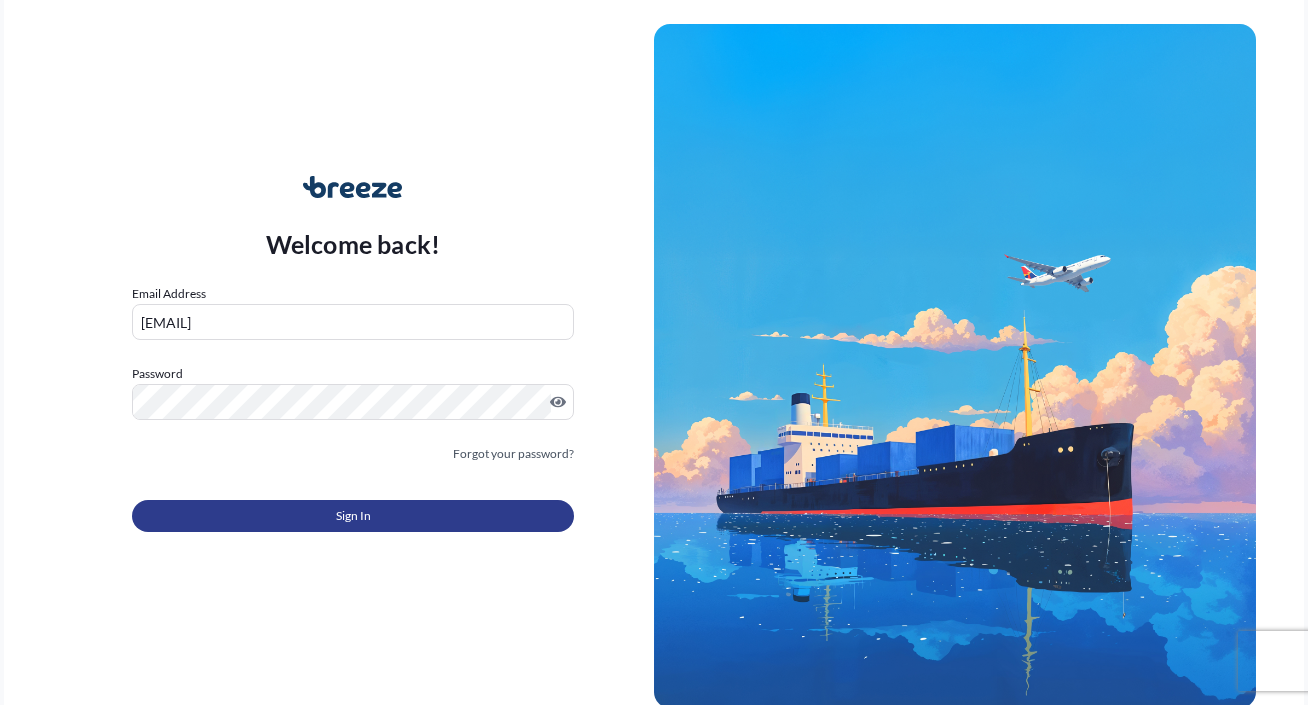 click on "Sign In" at bounding box center (353, 516) 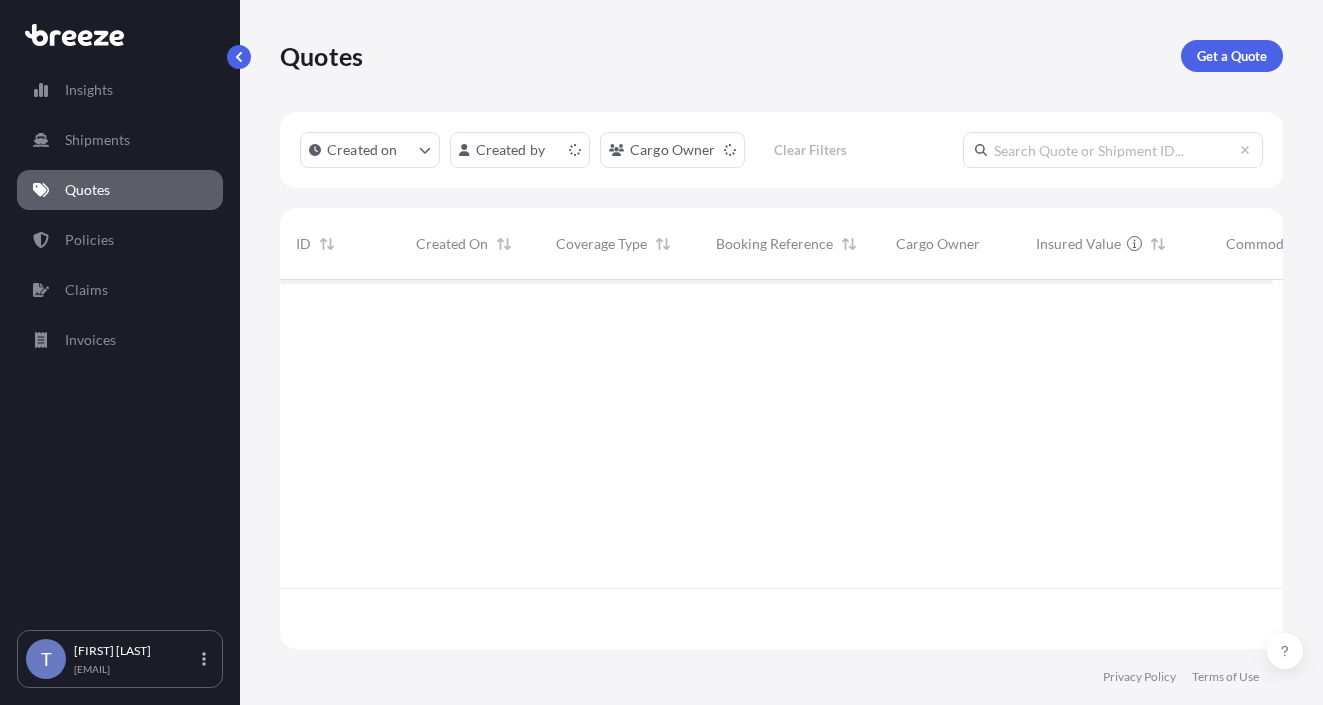 scroll, scrollTop: 16, scrollLeft: 16, axis: both 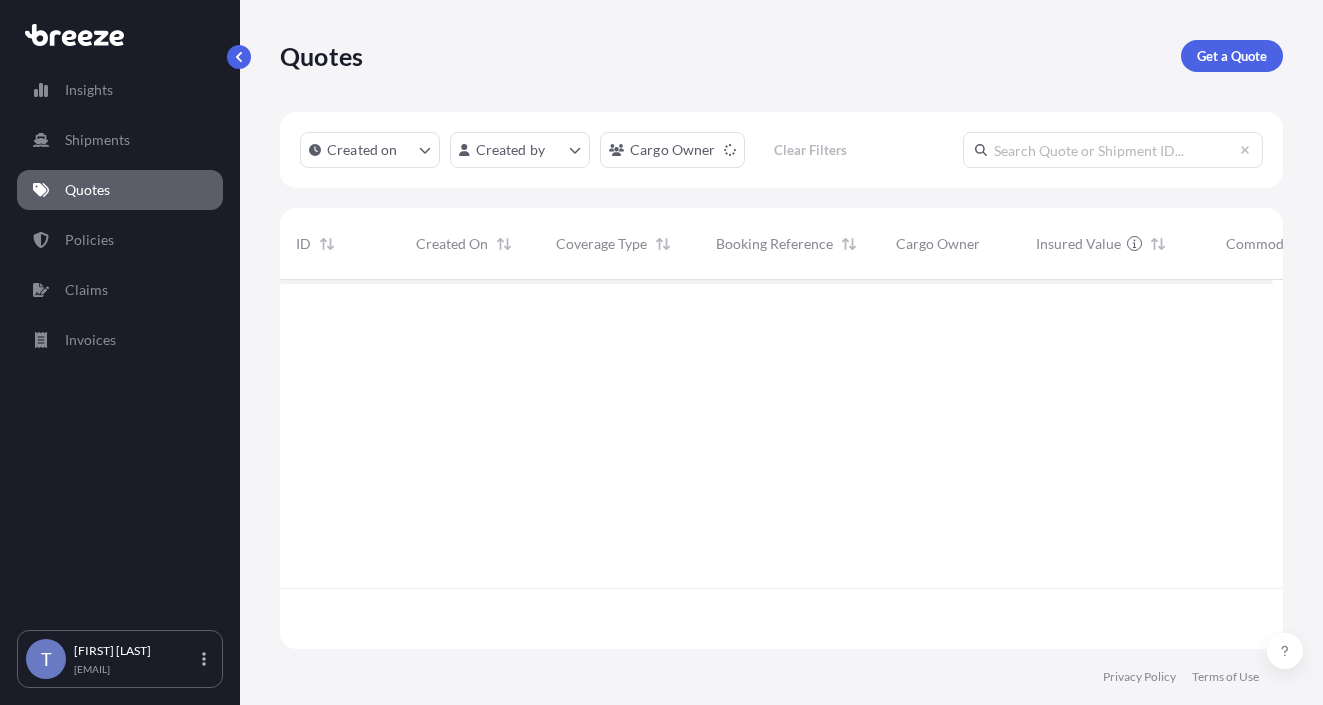 click on "Quotes Get a Quote" at bounding box center (781, 56) 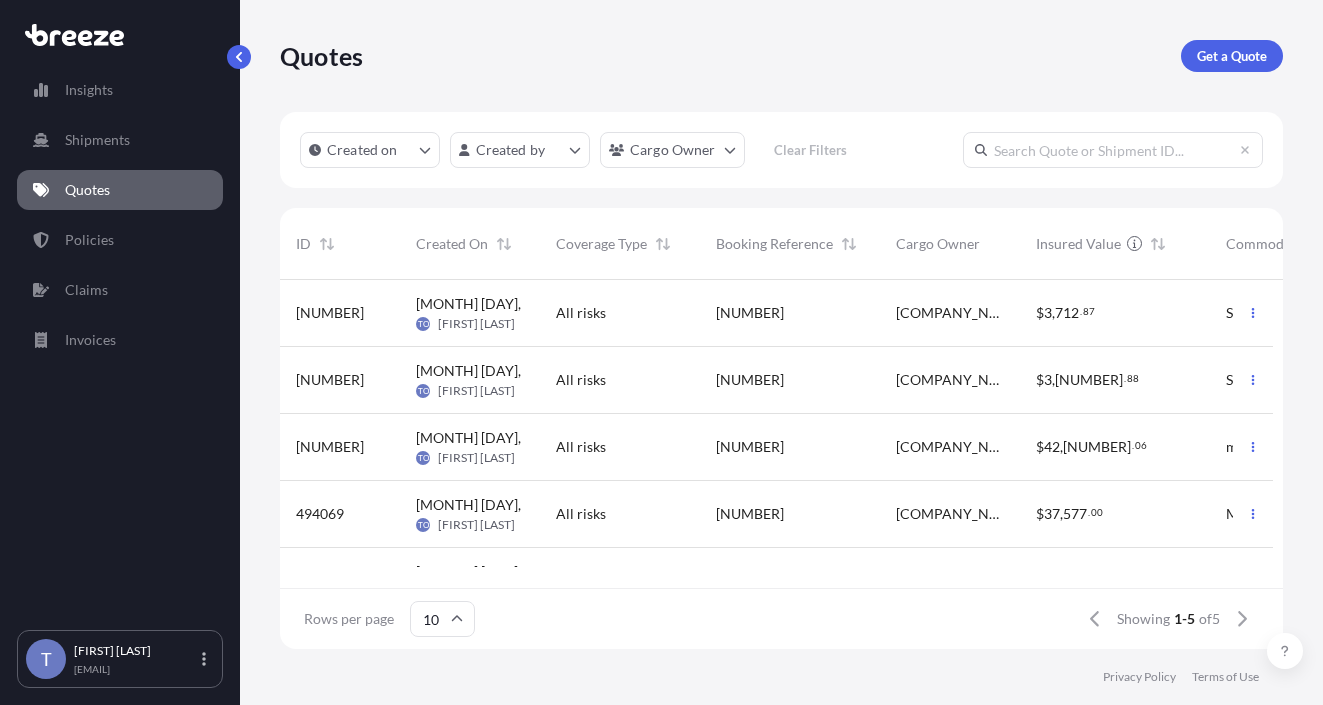 click on "[NUMBER]" at bounding box center [750, 380] 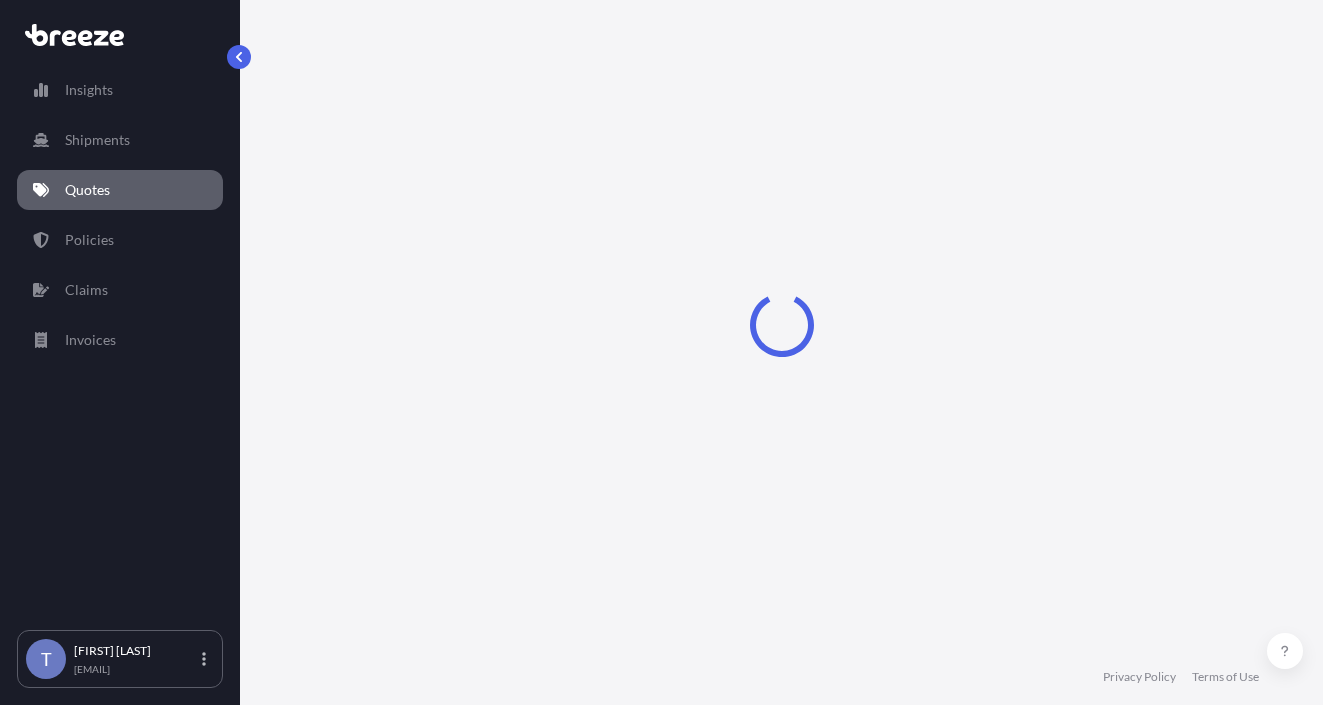 select on "Road" 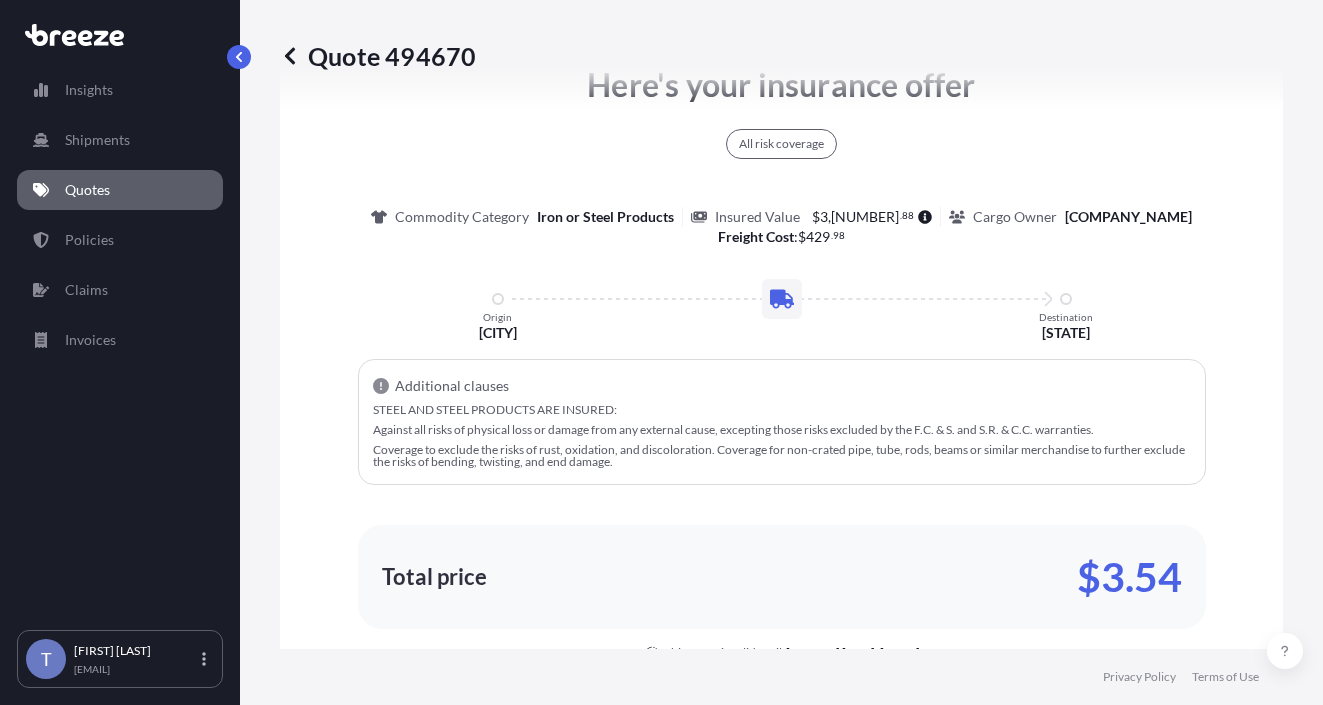 scroll, scrollTop: 1500, scrollLeft: 0, axis: vertical 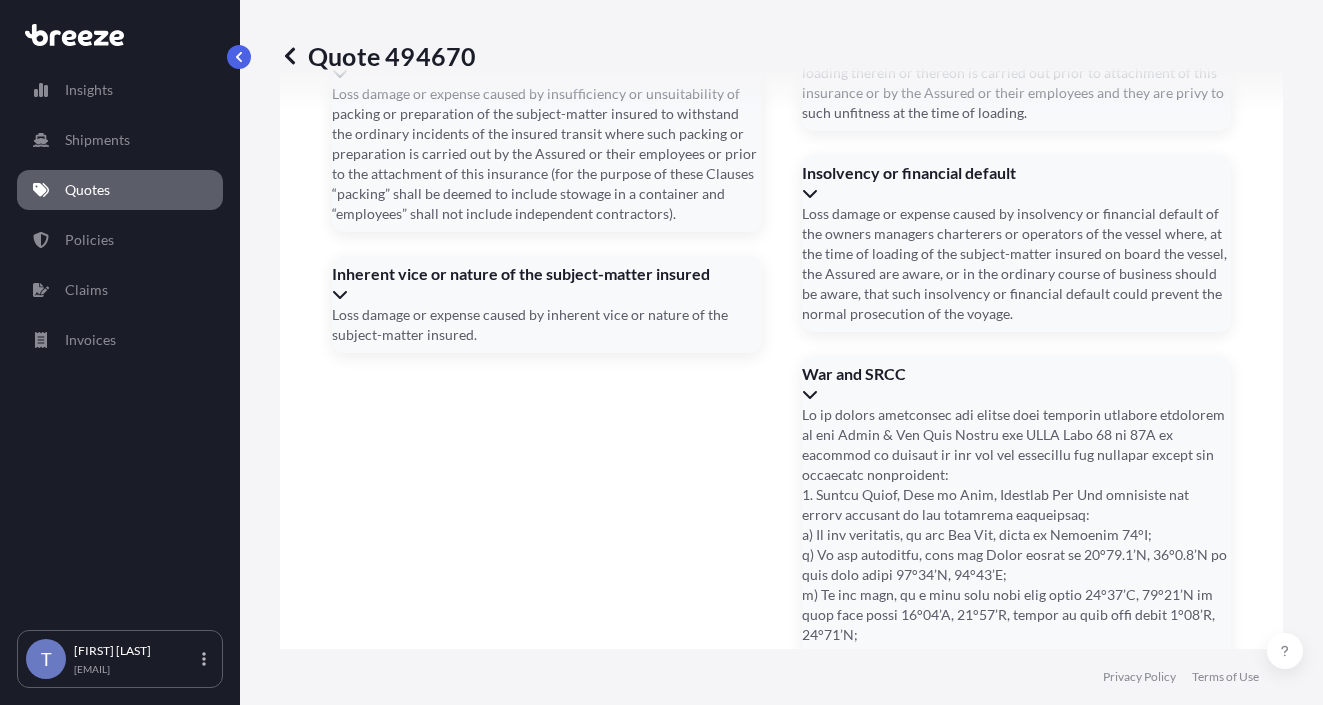 click 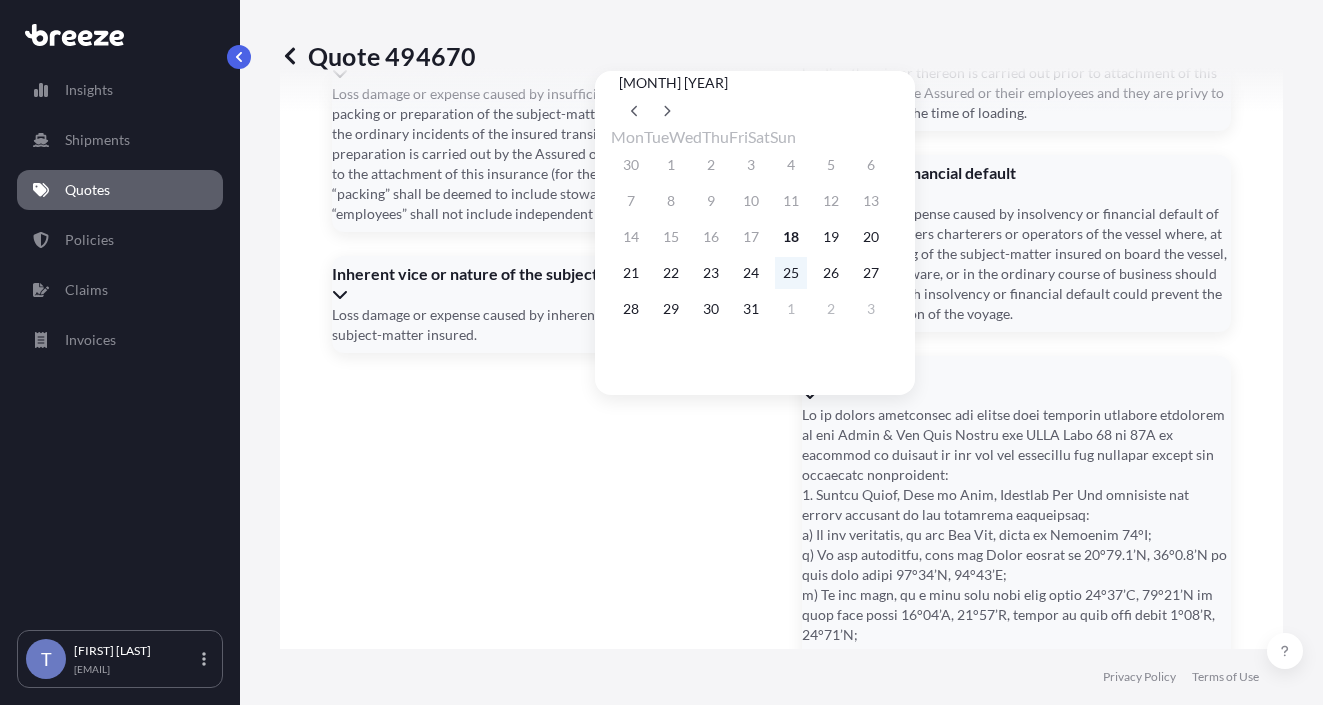 click on "25" at bounding box center [791, 273] 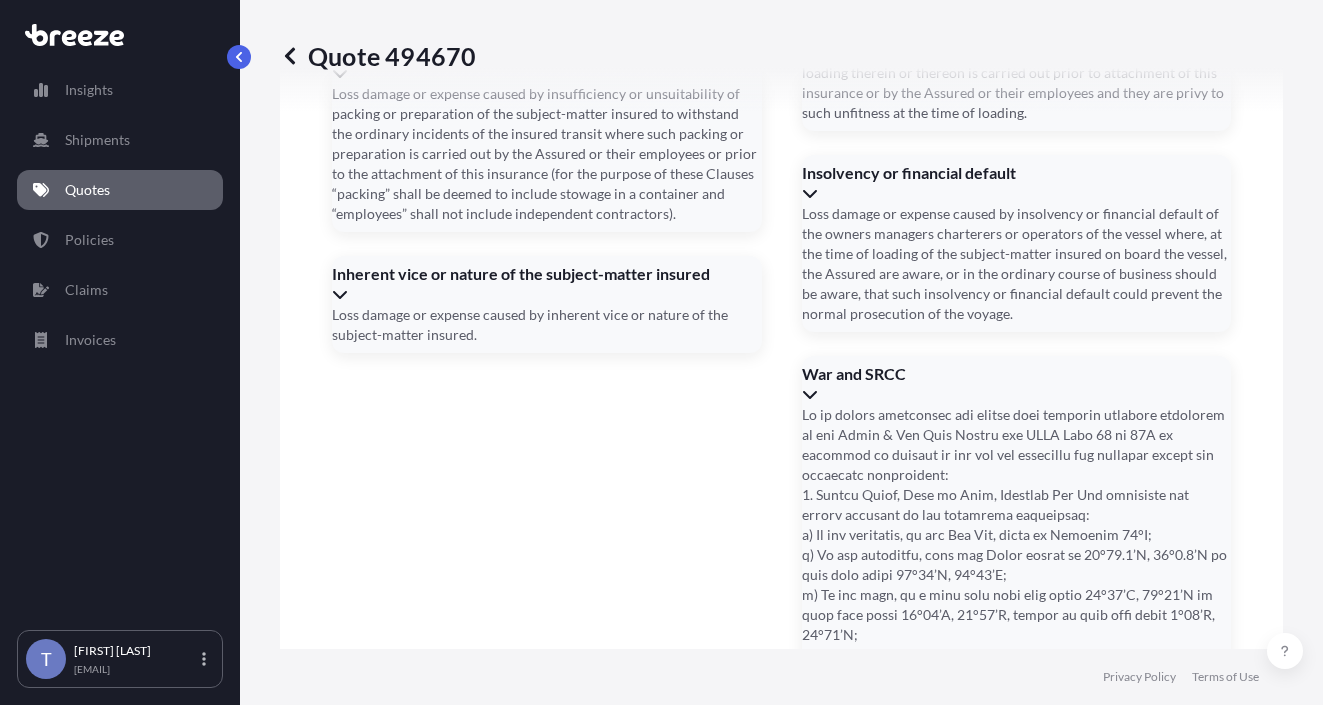 click on "Cargo Owner Details Cargo Owner Name Gruv Gear Address * [NUMBER] [STREET], [CITY], [STATE] [POSTAL_CODE], [COUNTRY] Shipment details Date of Departure * [MM]/[DD]/[YYYY] Date of Arrival * [MM]/[DD]/[YYYY] Booking Reference [NUMBER] Trailer Number(s) Insert comma-separated numbers Incoterm Create Policy" at bounding box center [623, 1276] 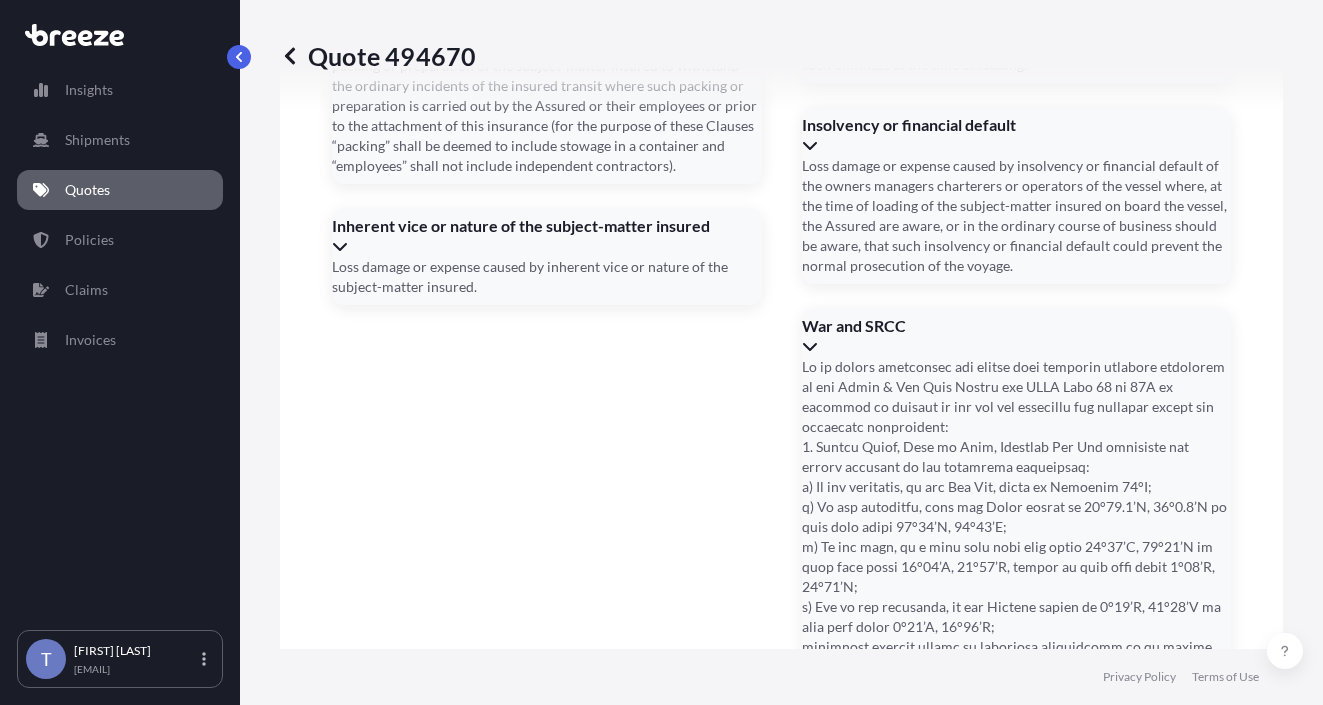 scroll, scrollTop: 3353, scrollLeft: 0, axis: vertical 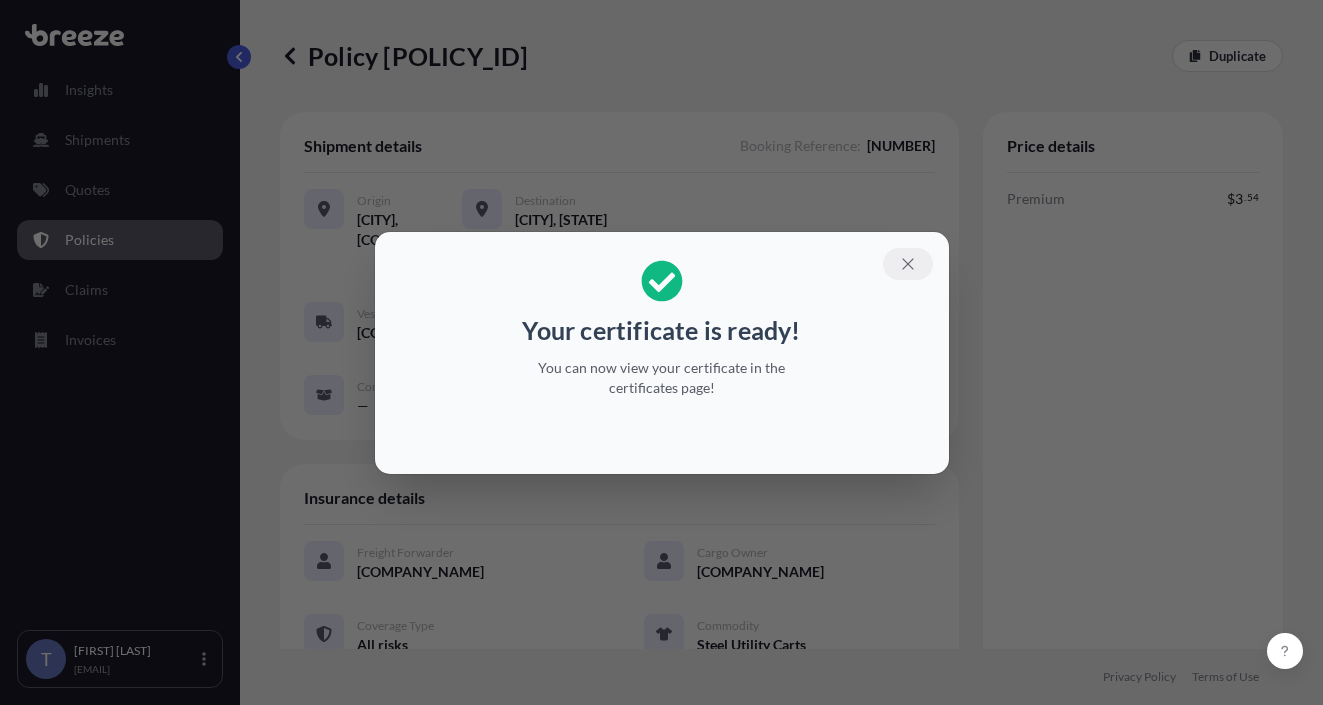 click 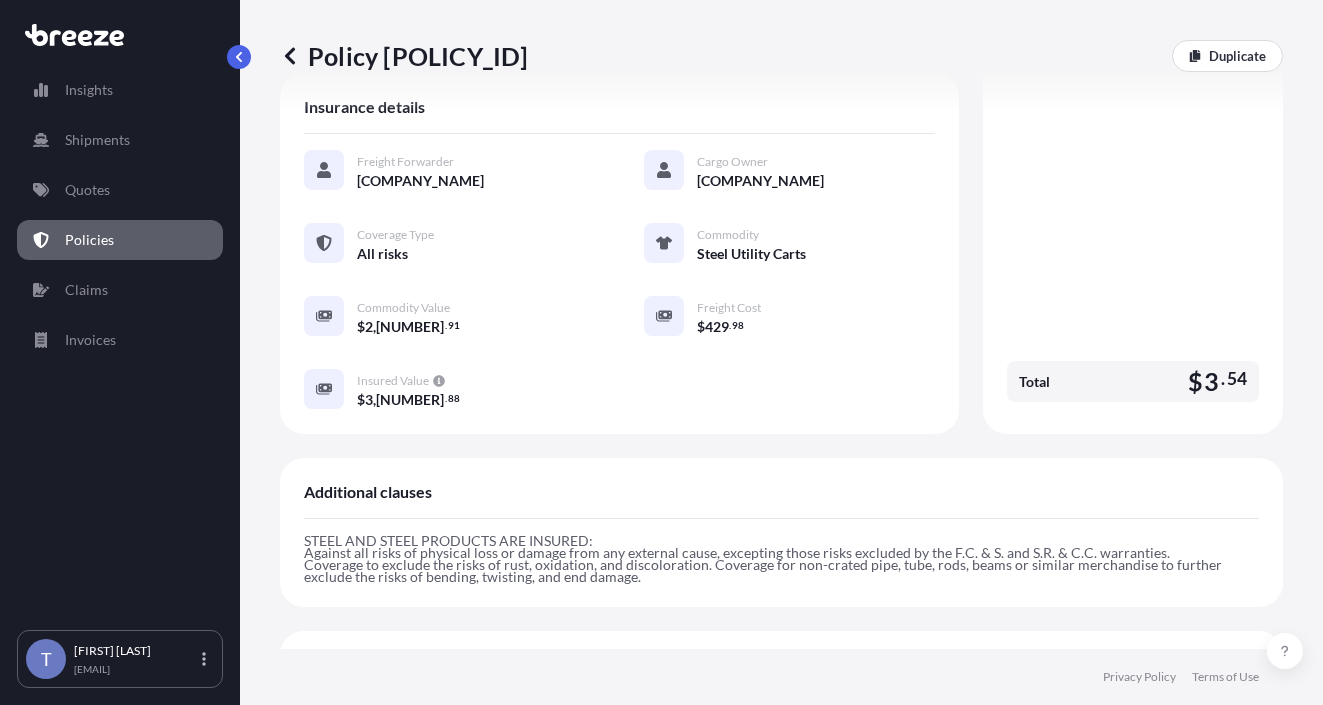 scroll, scrollTop: 400, scrollLeft: 0, axis: vertical 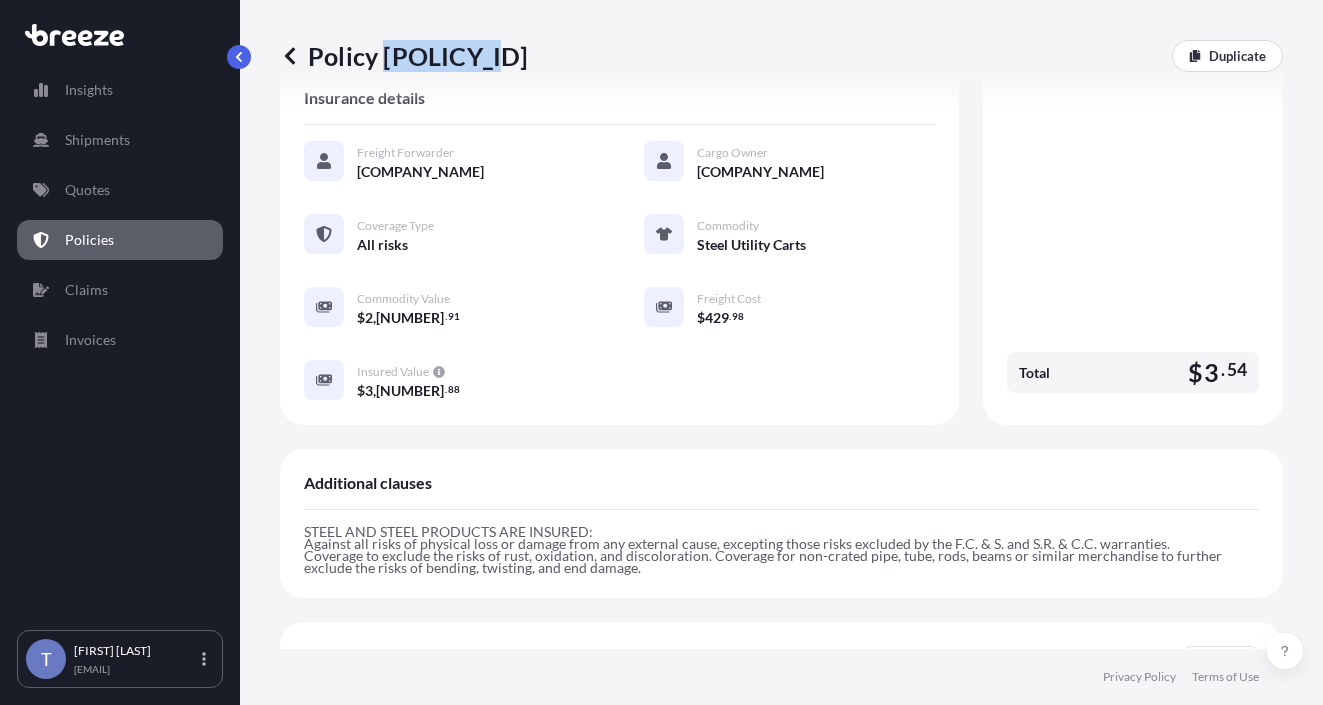 drag, startPoint x: 524, startPoint y: 60, endPoint x: 391, endPoint y: 60, distance: 133 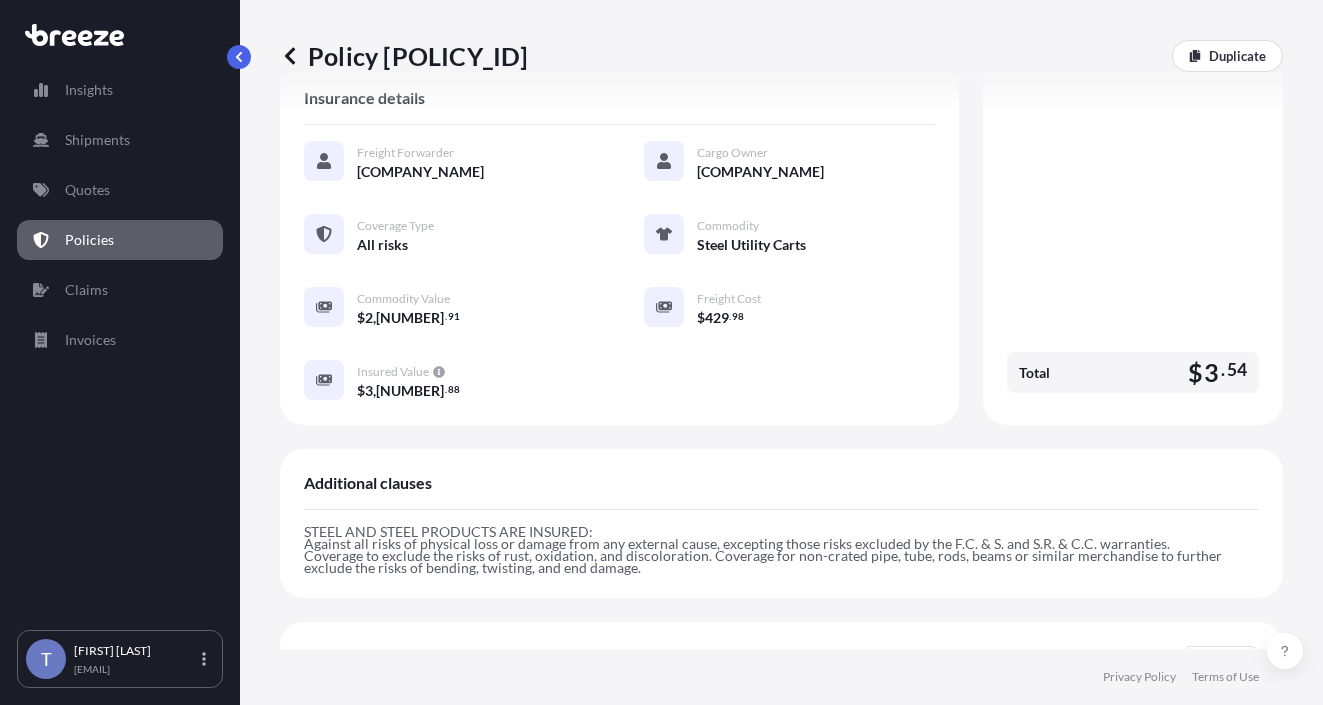 drag, startPoint x: 1069, startPoint y: 119, endPoint x: 1072, endPoint y: 153, distance: 34.132095 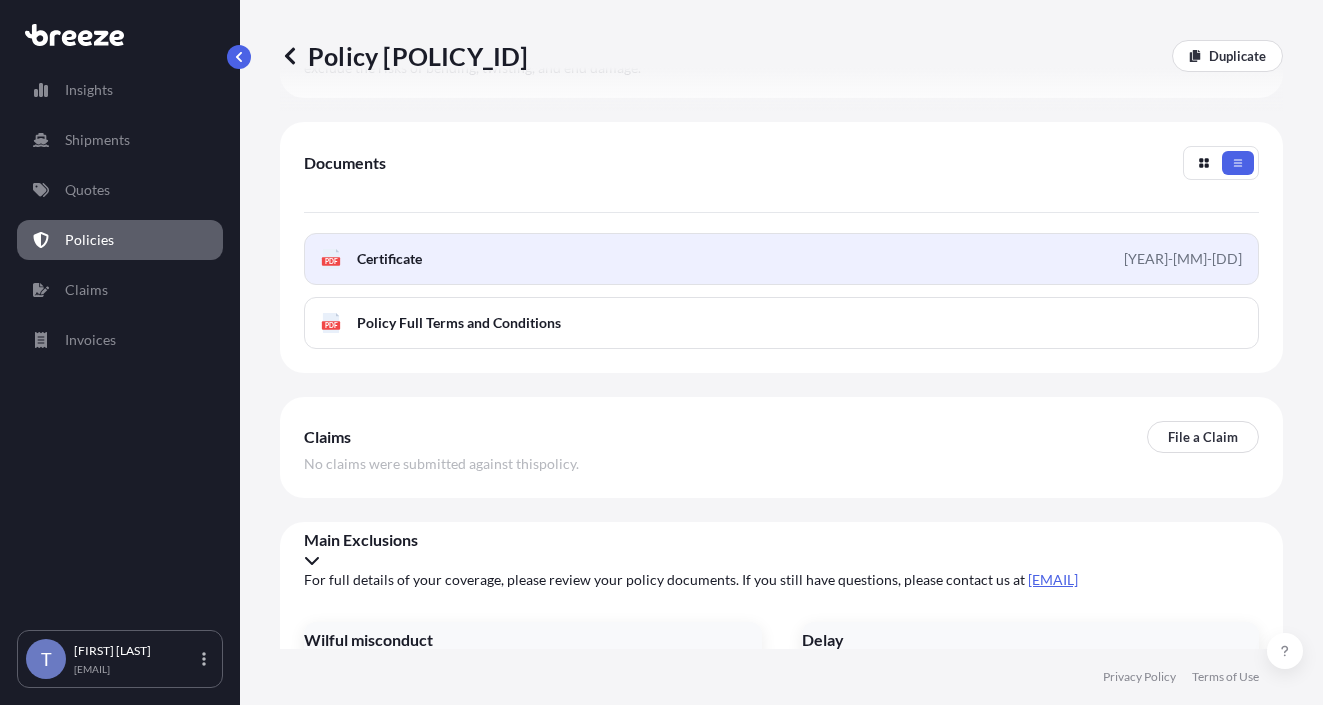 click on "PDF Certificate [YEAR]-[MM]-[DD]" at bounding box center (781, 259) 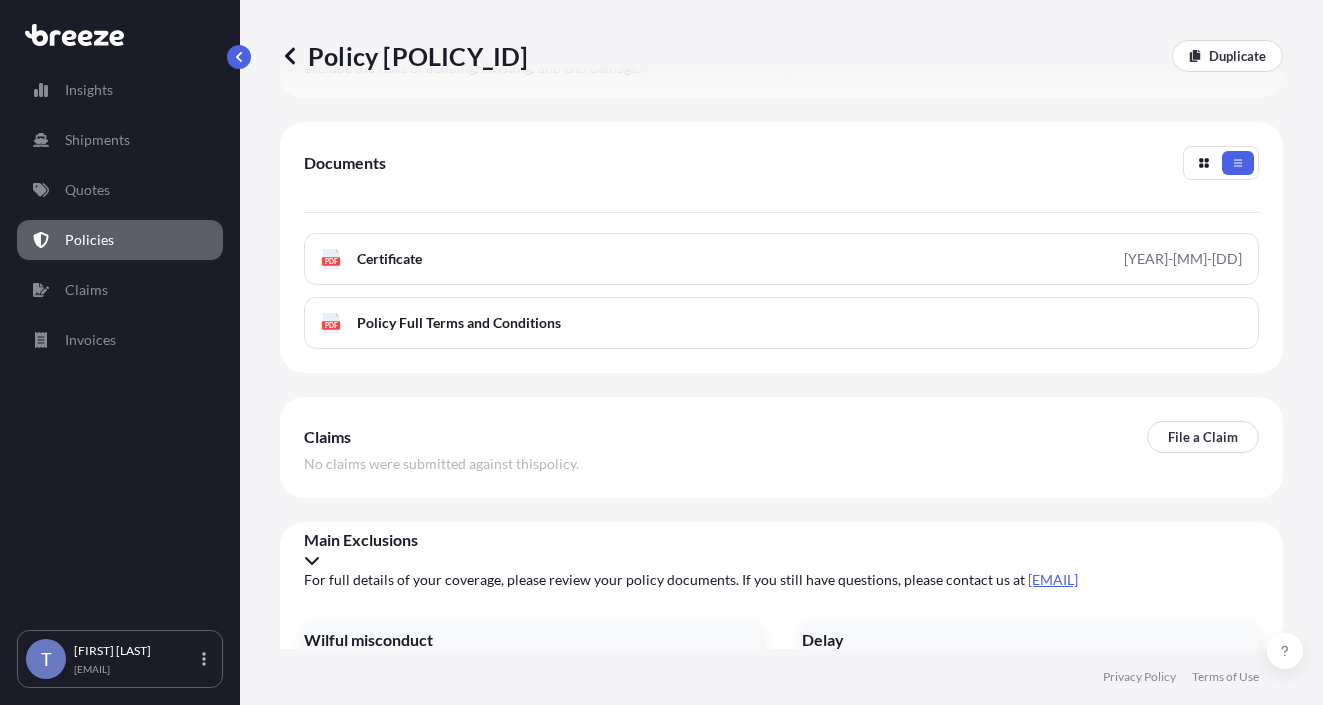 click on "Policies" at bounding box center [120, 240] 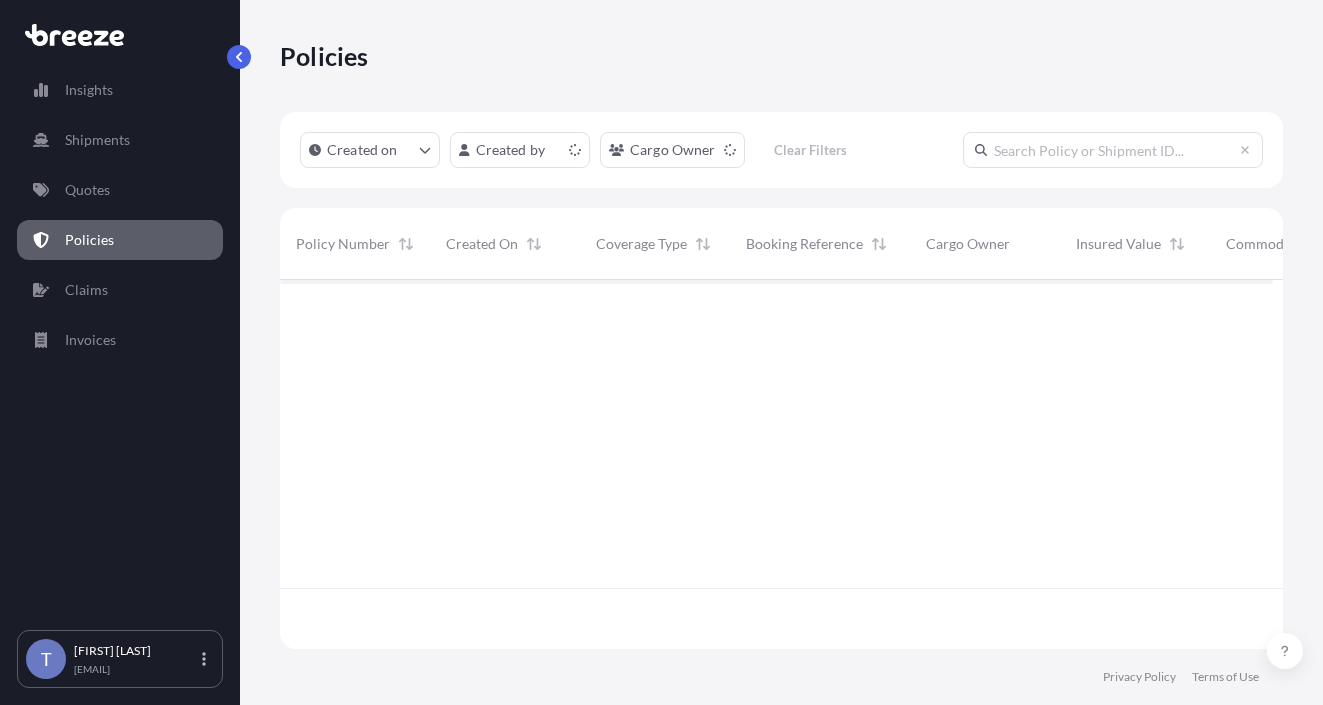scroll, scrollTop: 0, scrollLeft: 0, axis: both 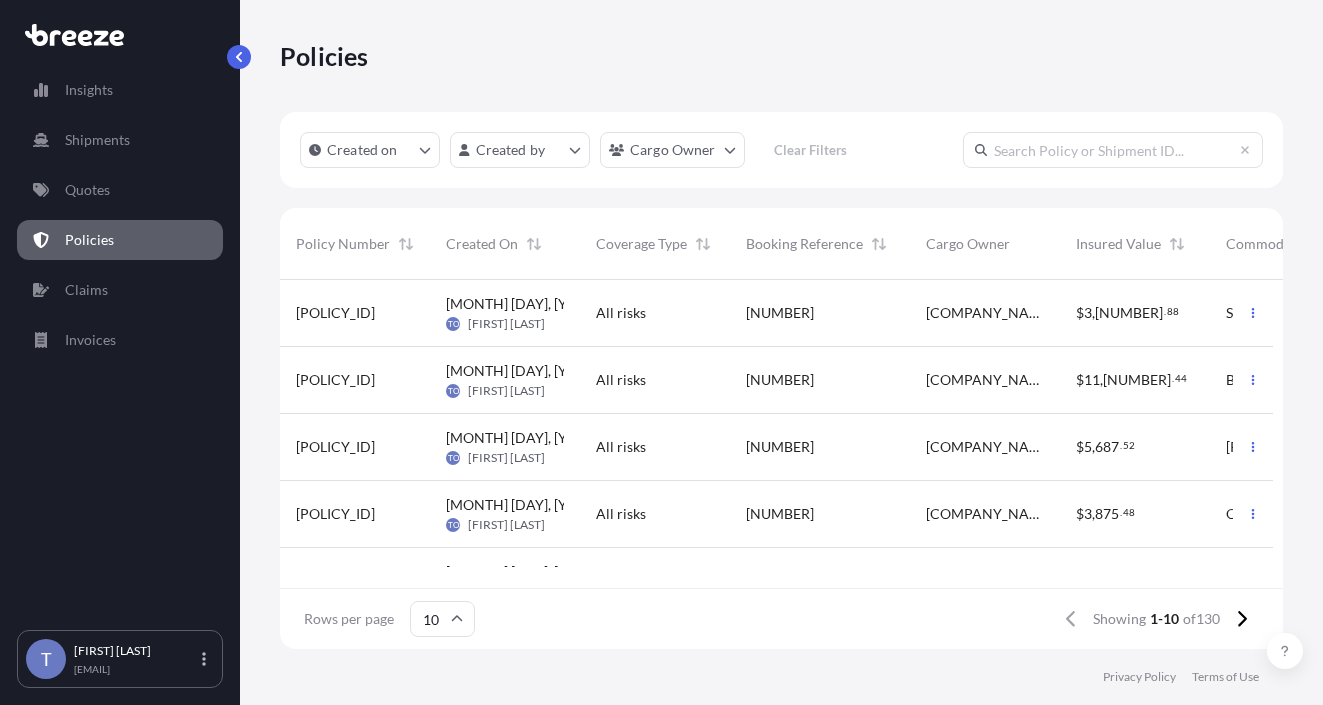 click on "All risks" at bounding box center (655, 313) 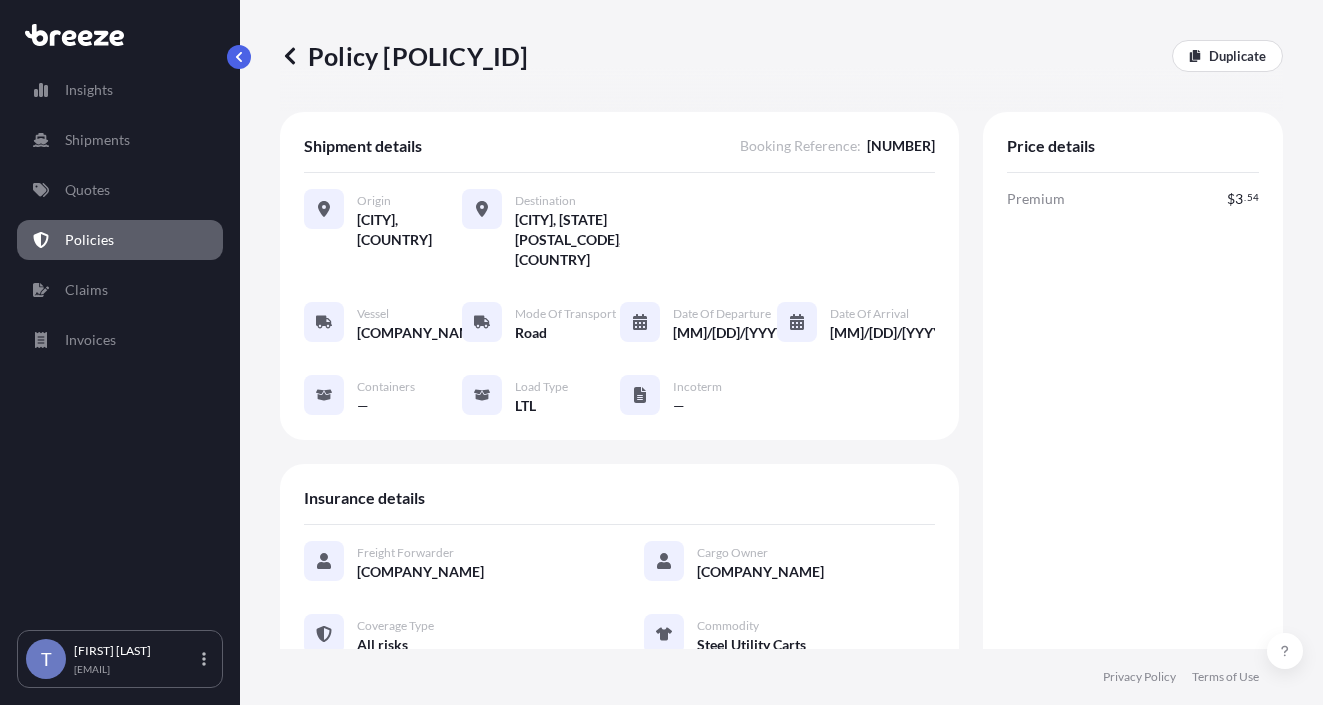 click on "Policies" at bounding box center (89, 240) 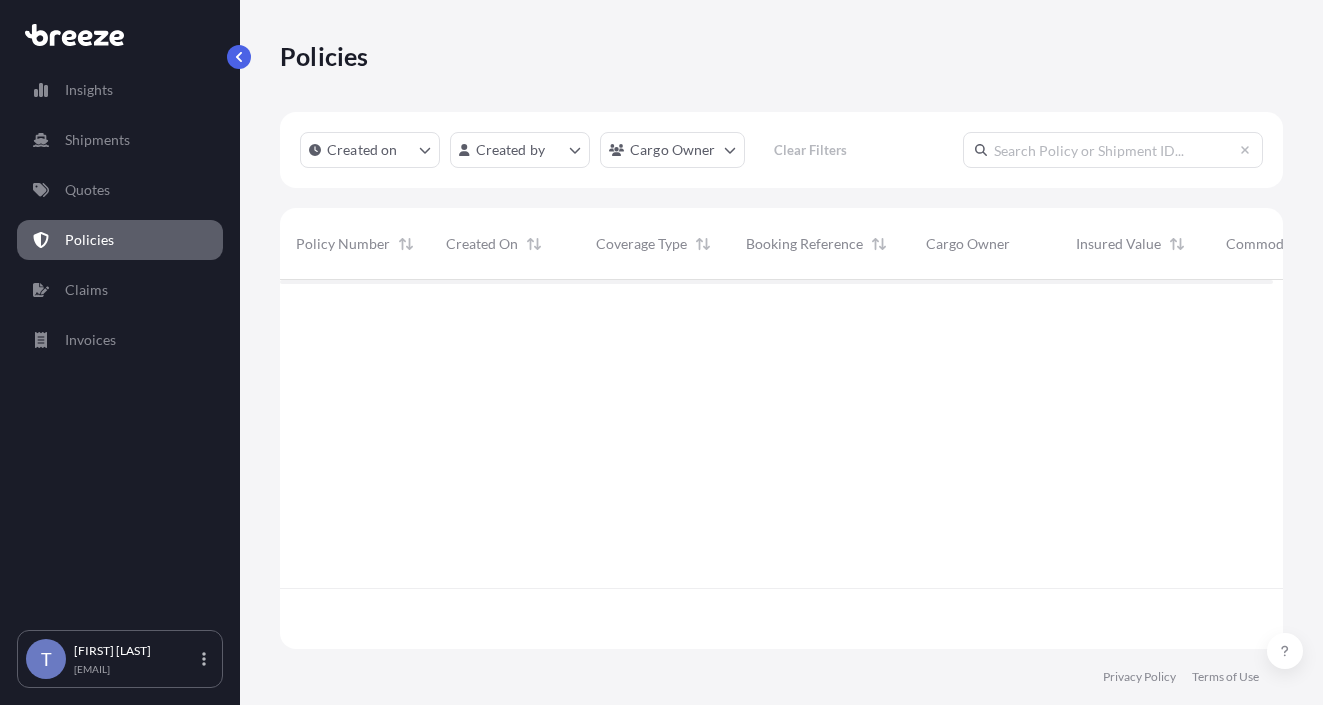 scroll, scrollTop: 16, scrollLeft: 16, axis: both 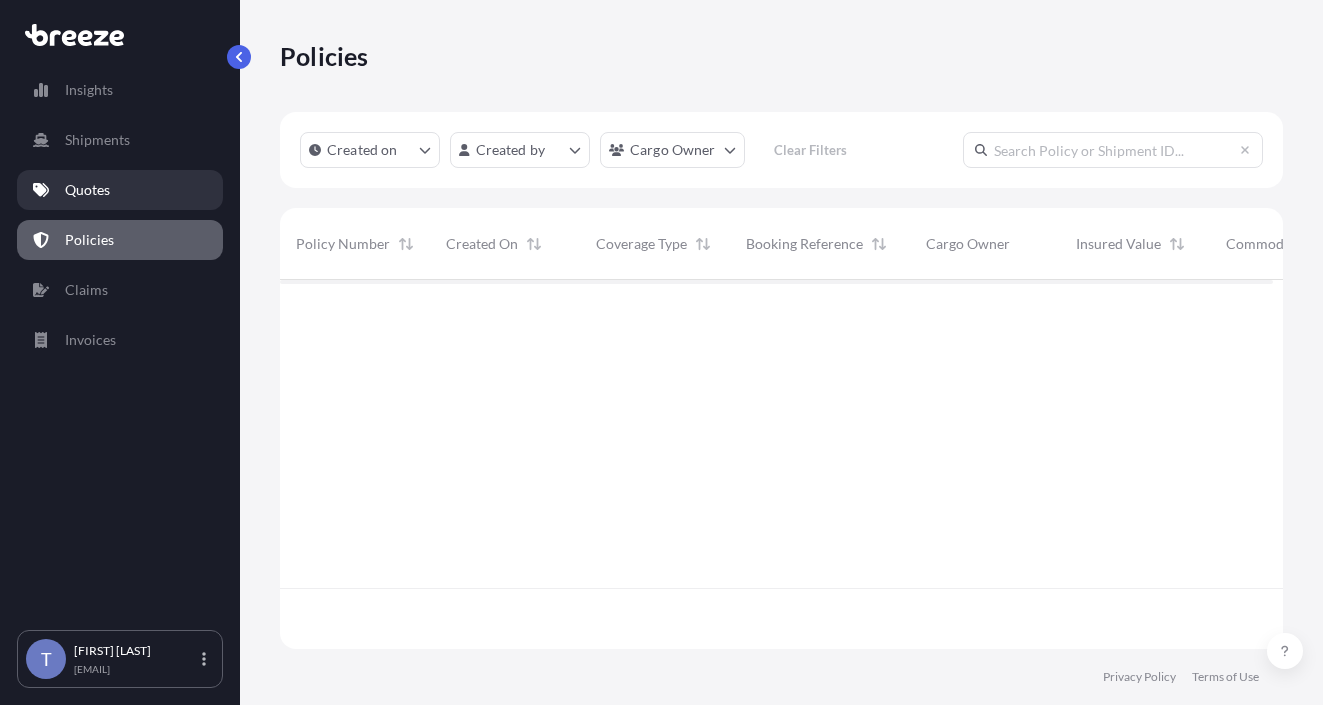 click on "Quotes" at bounding box center [87, 190] 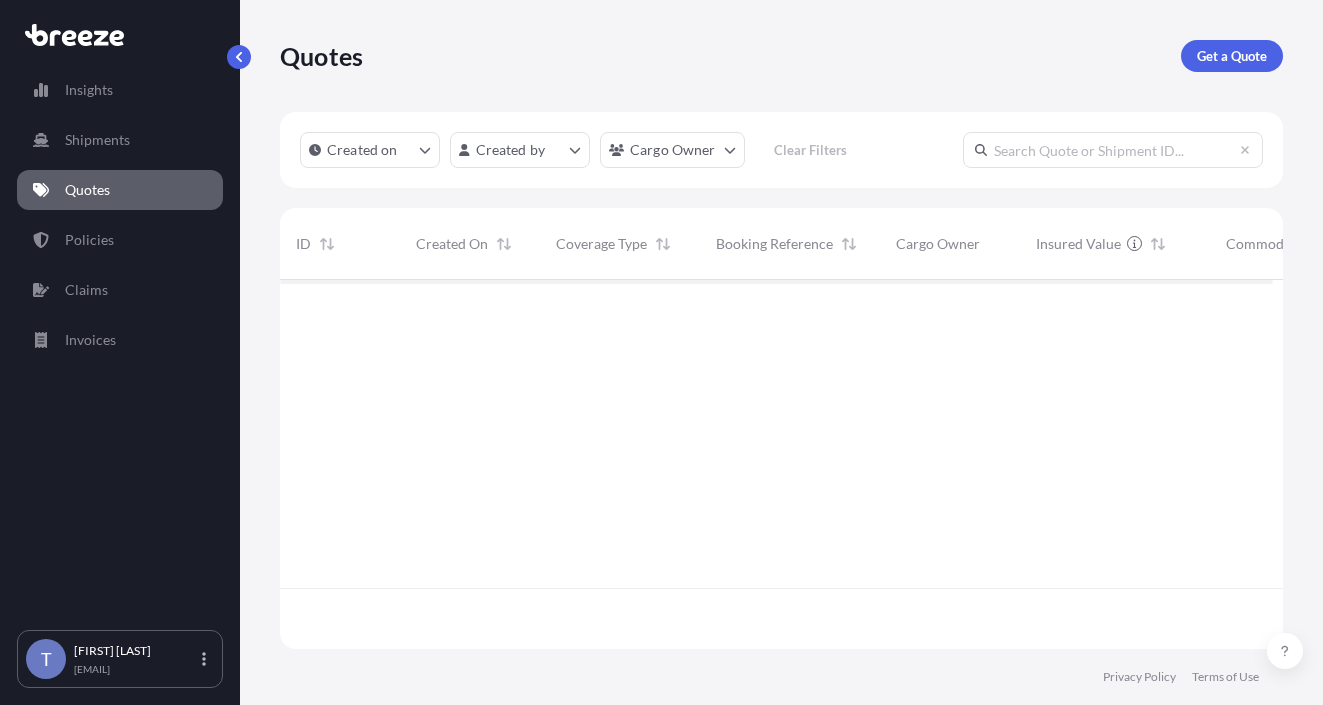 scroll, scrollTop: 16, scrollLeft: 16, axis: both 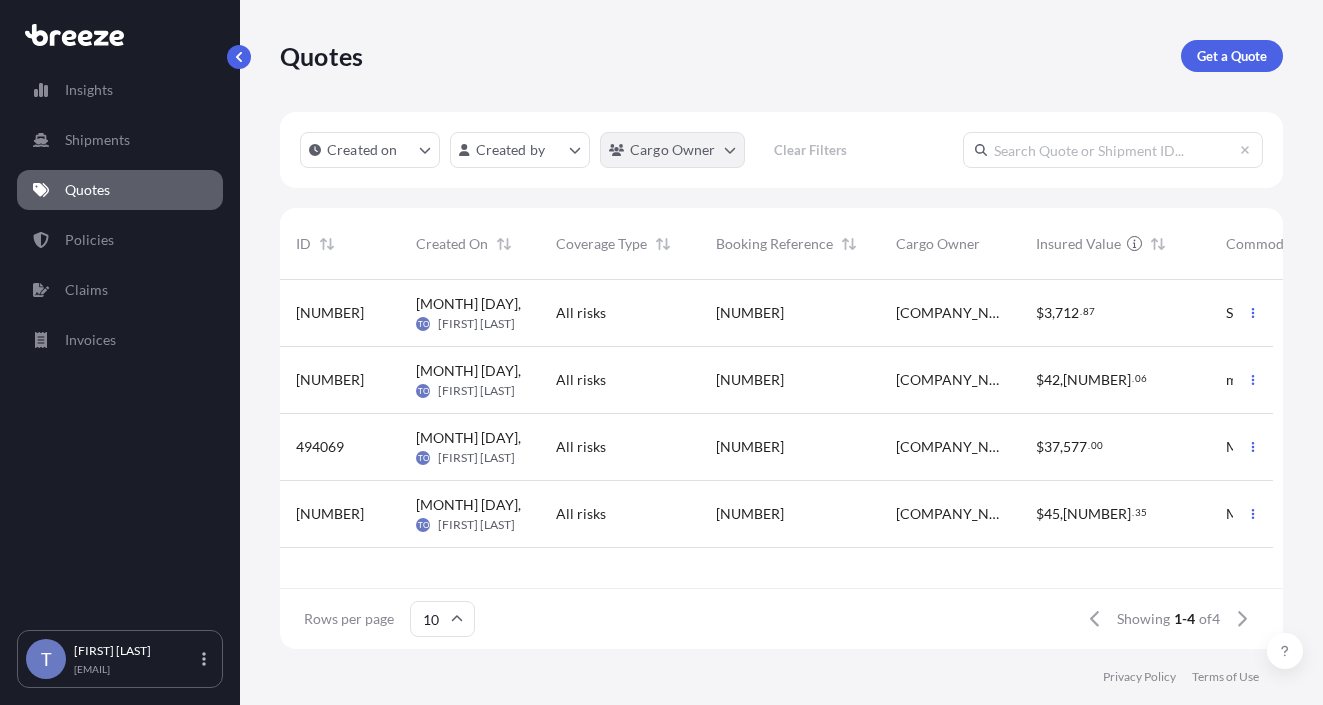 click on "Insights Shipments Quotes Policies Claims Invoices T [FIRST] [LAST] [EMAIL] Quotes Get a Quote Created on Created by Cargo Owner Clear Filters ID Created On Coverage Type Booking Reference Cargo Owner Insured Value Commodity Departure Arrival Total Status [NUMBER] [MONTH] [DAY], [YEAR] TO [FIRST] [LAST] All risks [NUMBER] [COMPANY_NAME] $ [PRICE] [PRODUCT_NAME] [CITY] [COUNTY] $ [PRICE] Ready [NUMBER] [MONTH] [DAY], [YEAR] TO [FIRST] [LAST] All risks [NUMBER] [COMPANY_NAME] $ [PRICE] [PRODUCT_NAME] [CITY] [CITY] $ [PRICE] Ready [NUMBER] [MONTH] [DAY], [YEAR] TO [FIRST] [LAST] All risks [NUMBER] [COMPANY_NAME] $ [PRICE] [PRODUCT_NAME] [CITY] [CITY] $ [PRICE] Ready [NUMBER] [MONTH] [DAY], [YEAR] TO [FIRST] [LAST] All risks [NUMBER] [COMPANY_NAME] $ [PRICE] [PRODUCT_NAME] [CITY] [CITY] $ [PRICE] Ready Rows per page 10 Showing 1-4 of 4 Privacy Policy Terms of Use" at bounding box center (661, 427) 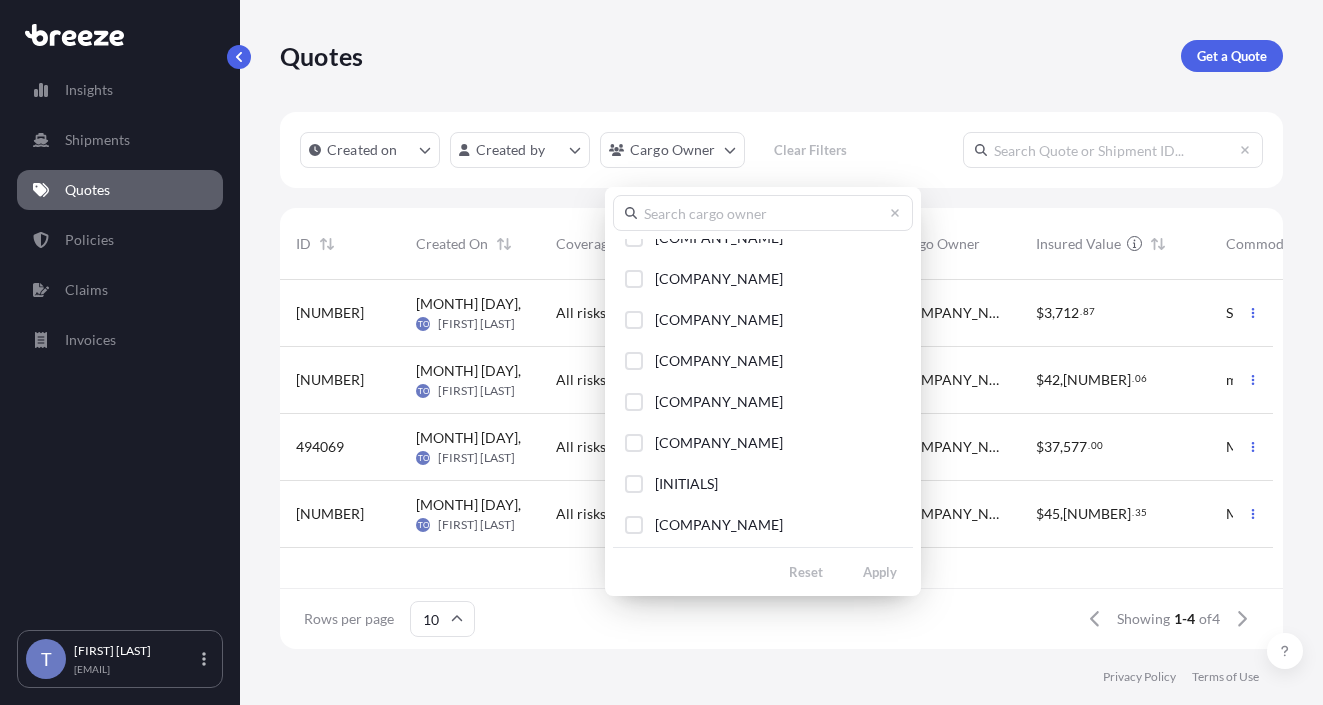 scroll, scrollTop: 400, scrollLeft: 0, axis: vertical 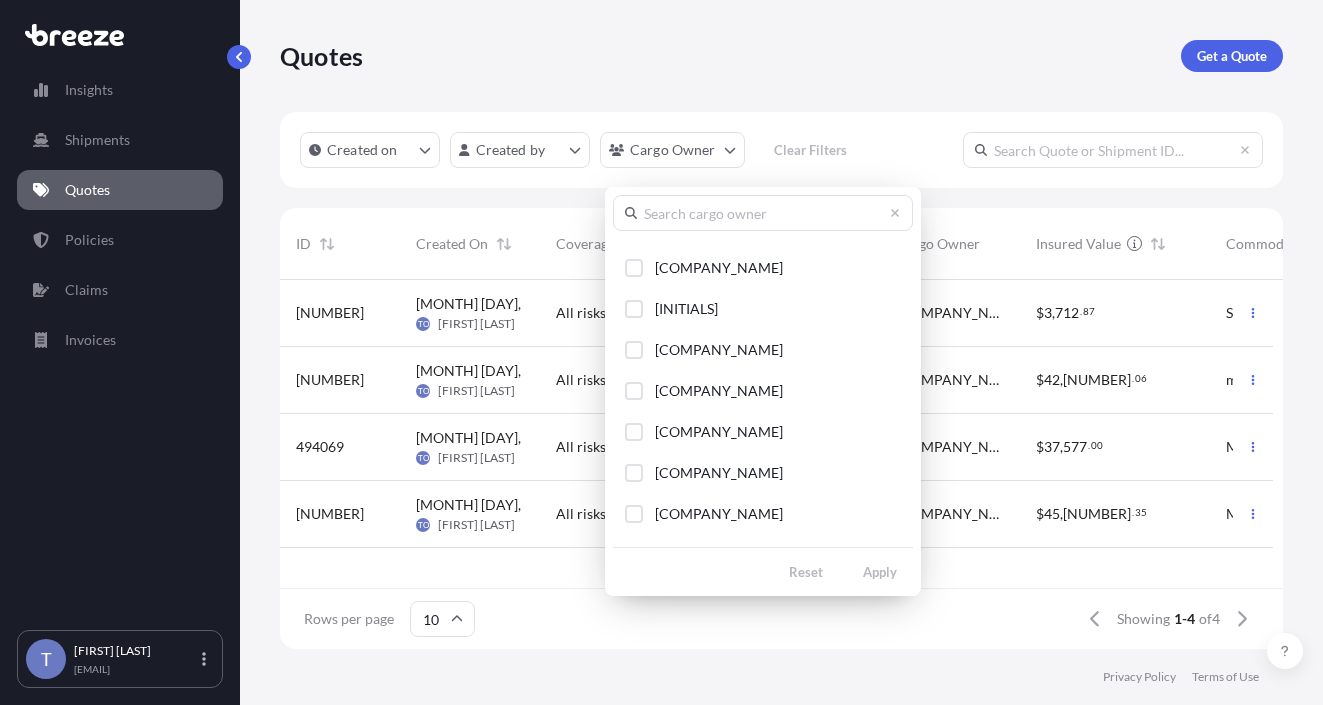 click on "AAA COOPER American Printing & Promotions ASCO SINTERING Barnet Products BELCO PACKAGING SYSTEMS, INC BORDAN SHOES Condor Outdoor EQUIP YOUR GYM EYG Forium Solutions Freeway Fasteners F.S.E Gruv Gear Inphase KLEN EARTH PRODUCTS Maxwell MAXWELL SIGNS Mobile Pixels MTC INDUSTRIES INC ROCK MILL STONE THE LABEL SHOPPE Van Leeuwen VAN LEEUWEN ENTERPRISES Vantage Vehicle International, Inc" at bounding box center [763, 389] 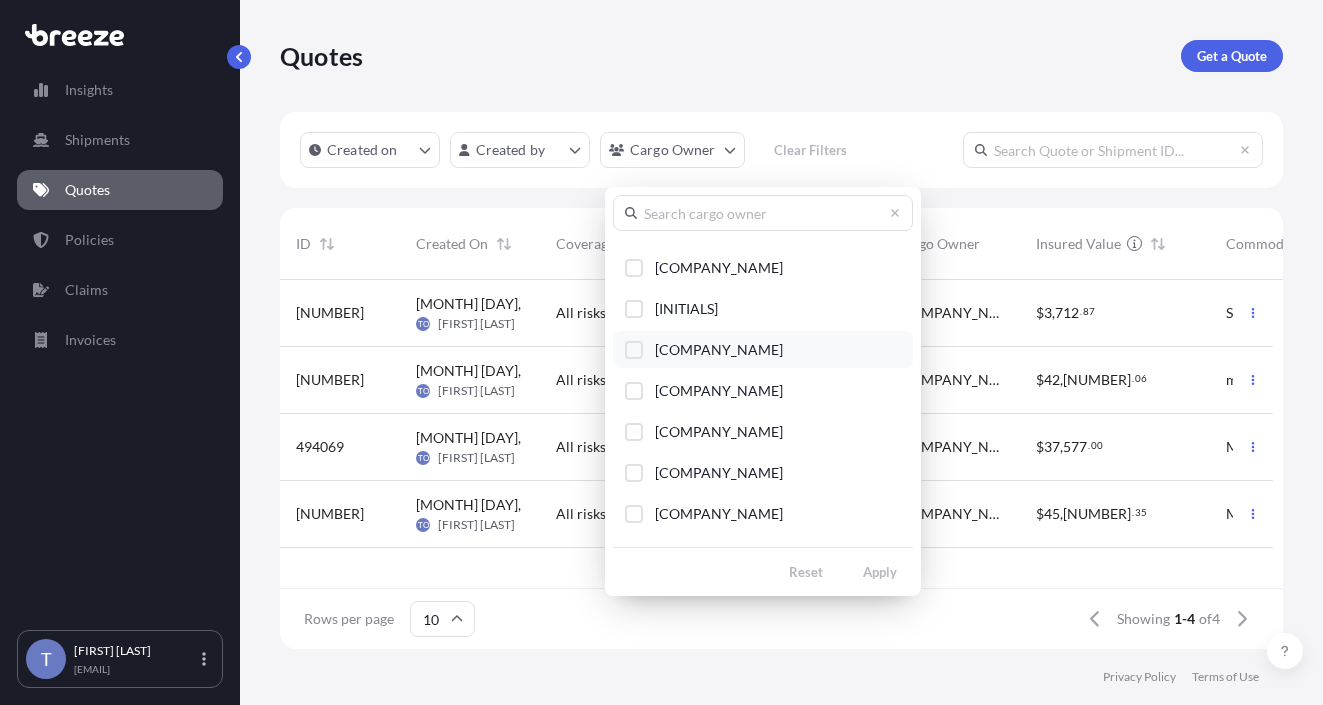 click on "[COMPANY_NAME]" at bounding box center [763, 349] 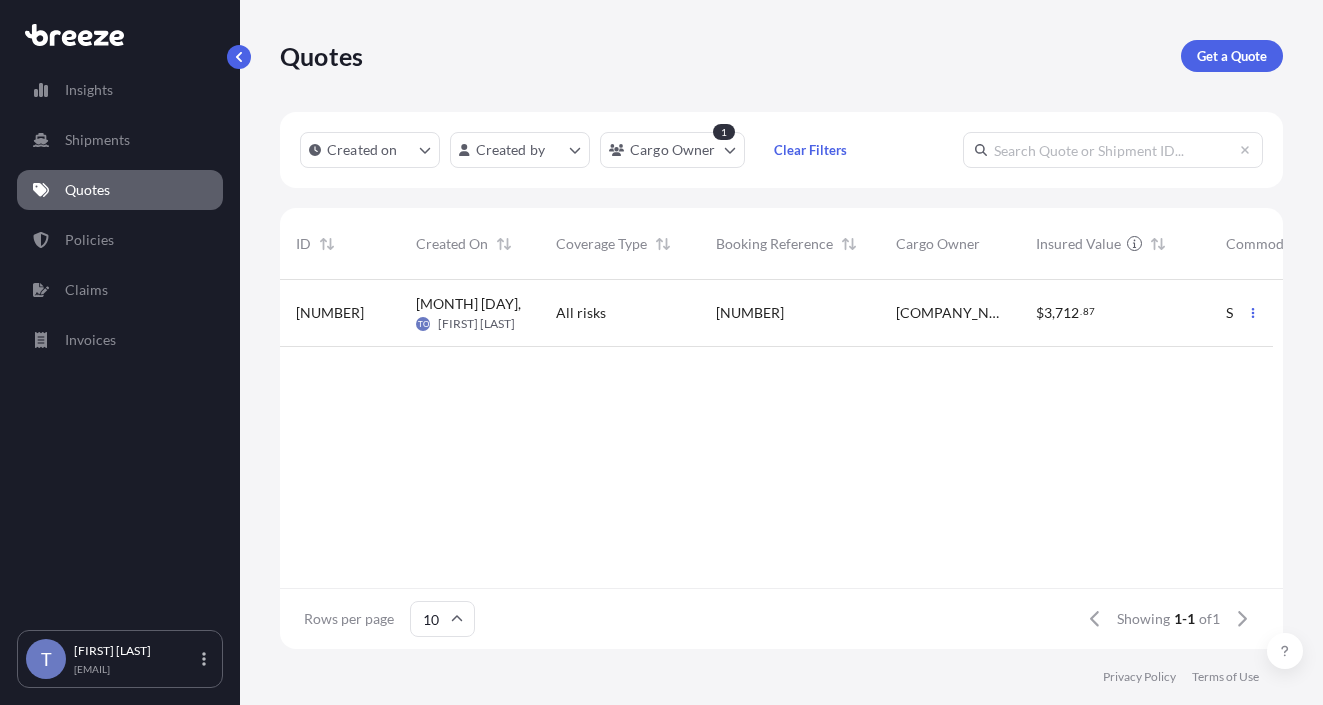click on "All risks" at bounding box center (620, 313) 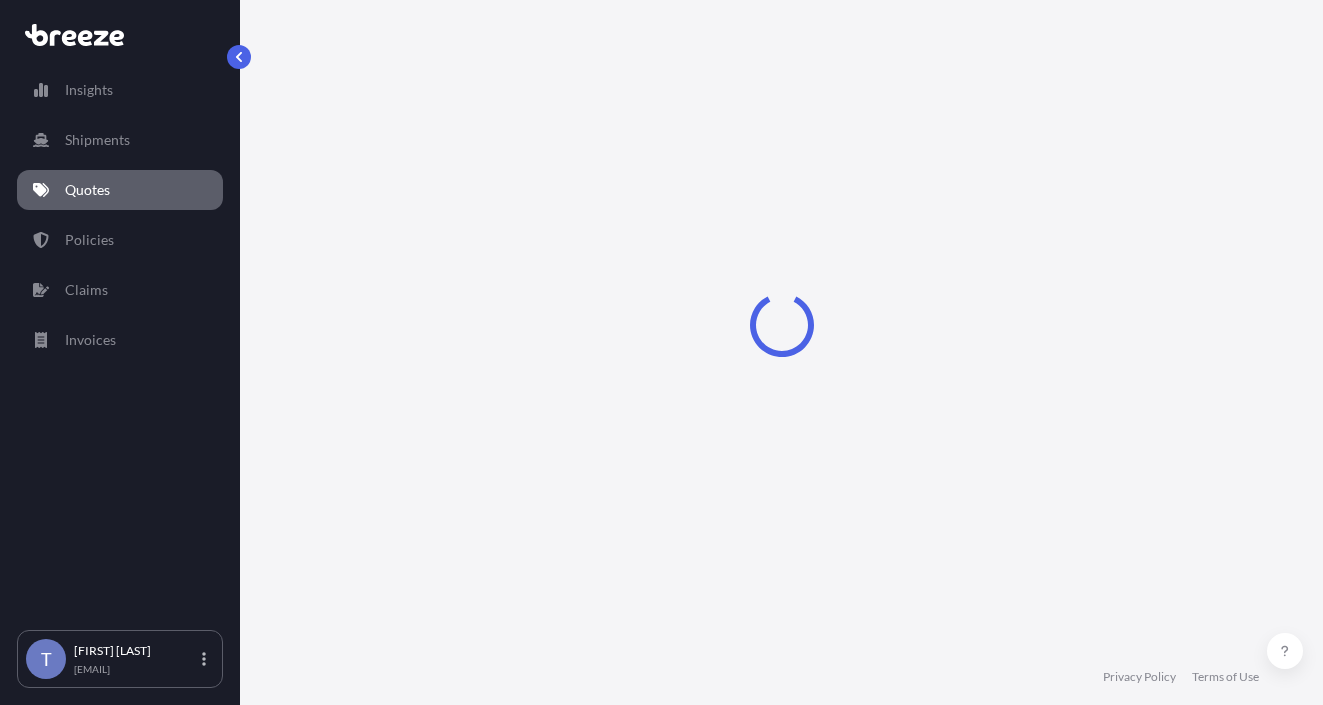 select on "Road" 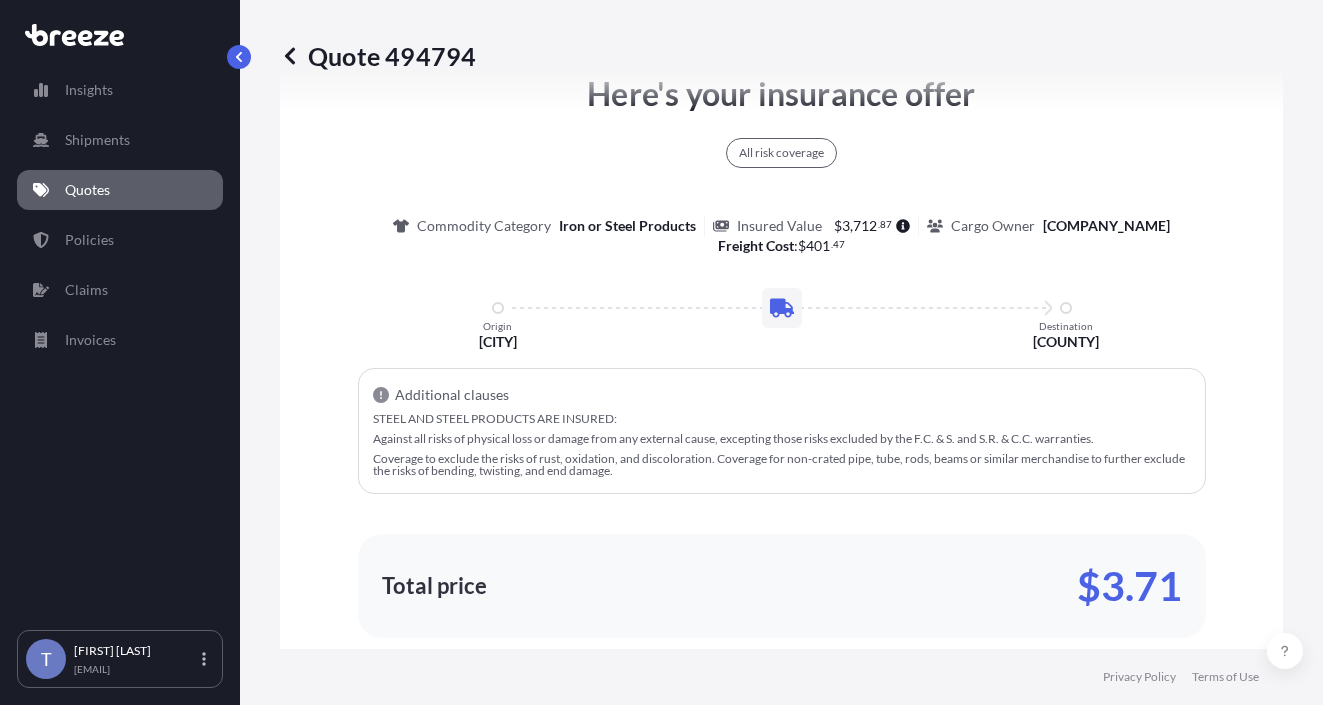 scroll, scrollTop: 1600, scrollLeft: 0, axis: vertical 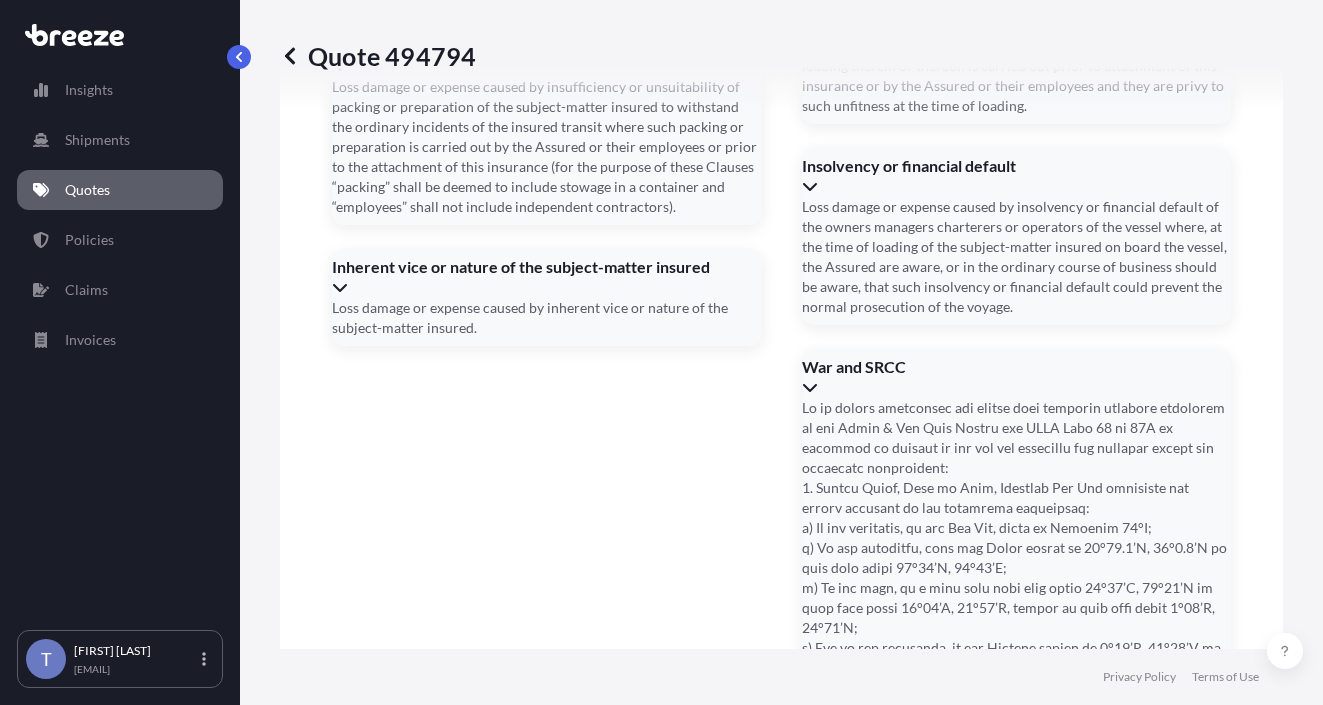 click 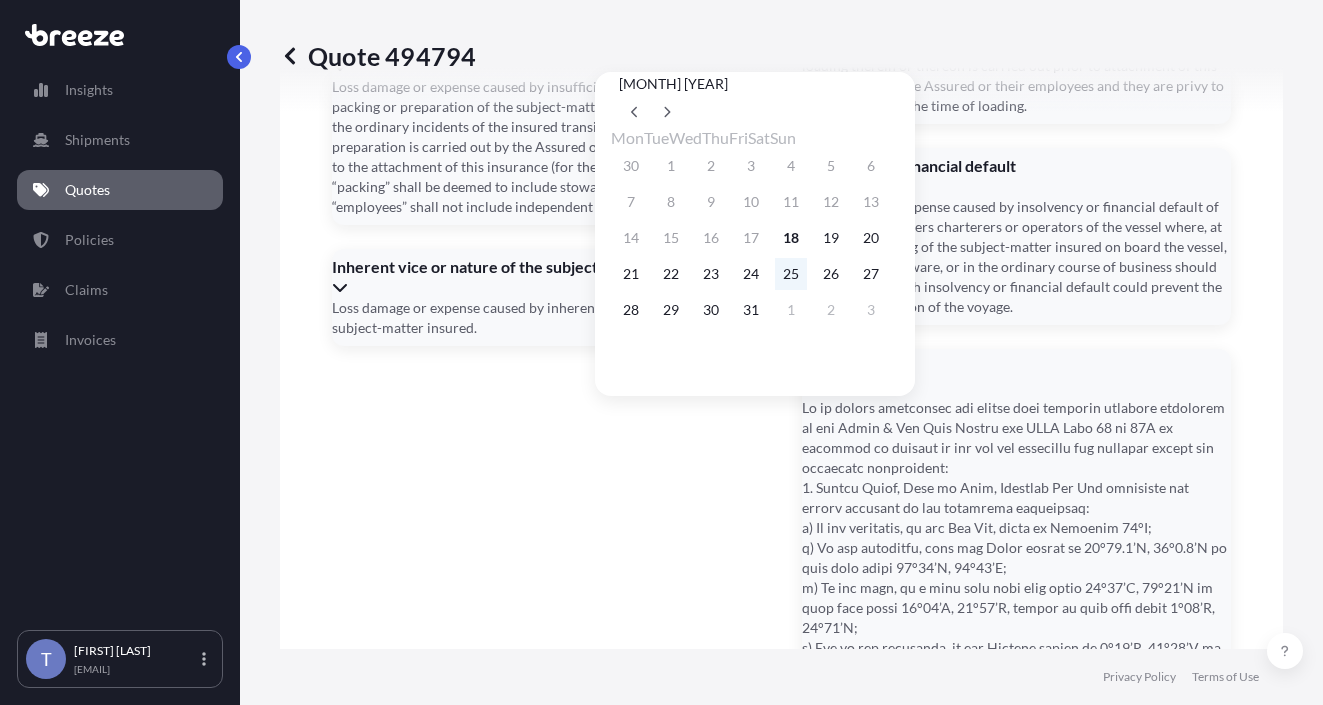 click on "25" at bounding box center (791, 274) 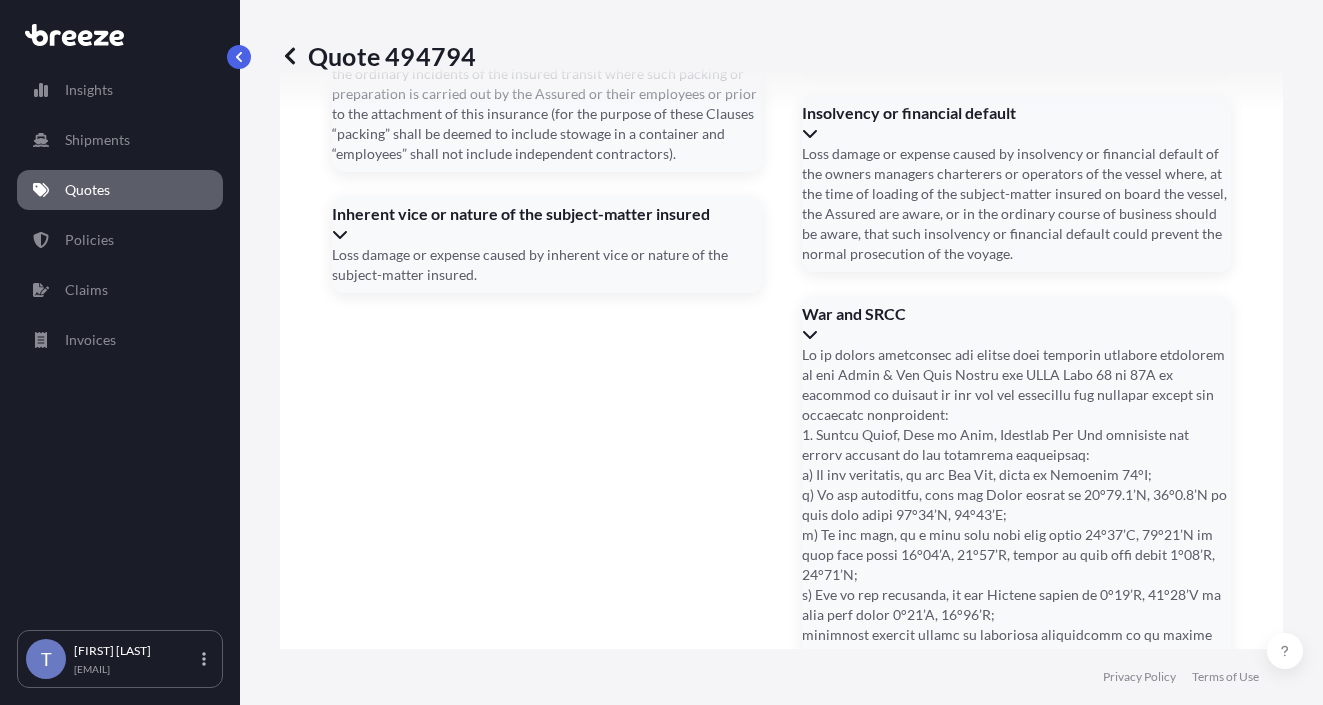 scroll, scrollTop: 3368, scrollLeft: 0, axis: vertical 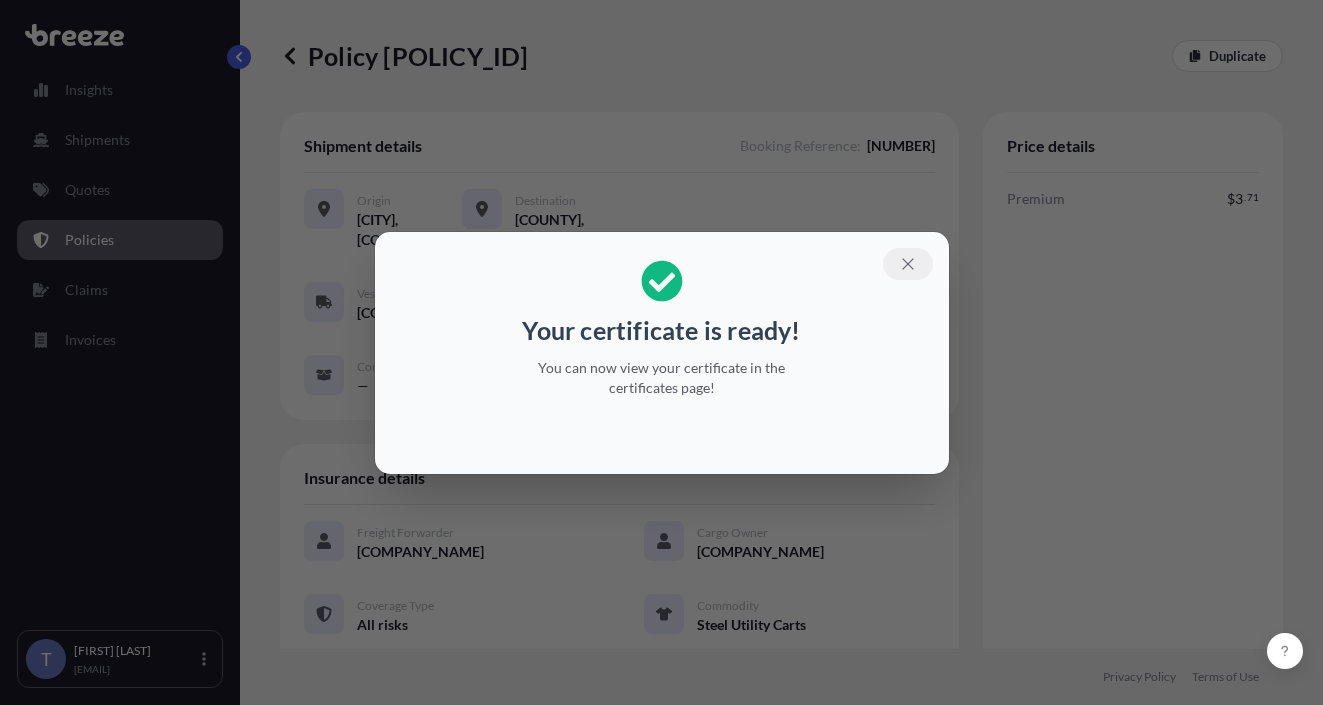 click 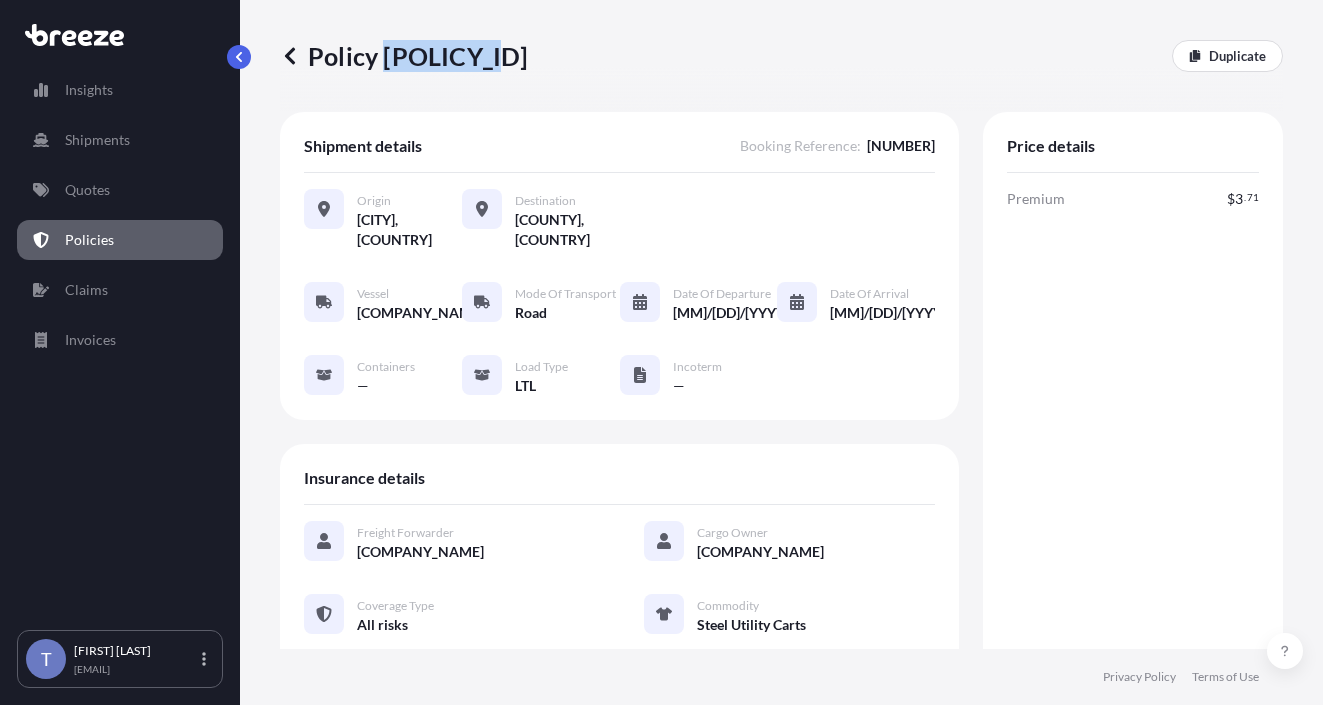 drag, startPoint x: 520, startPoint y: 59, endPoint x: 391, endPoint y: 59, distance: 129 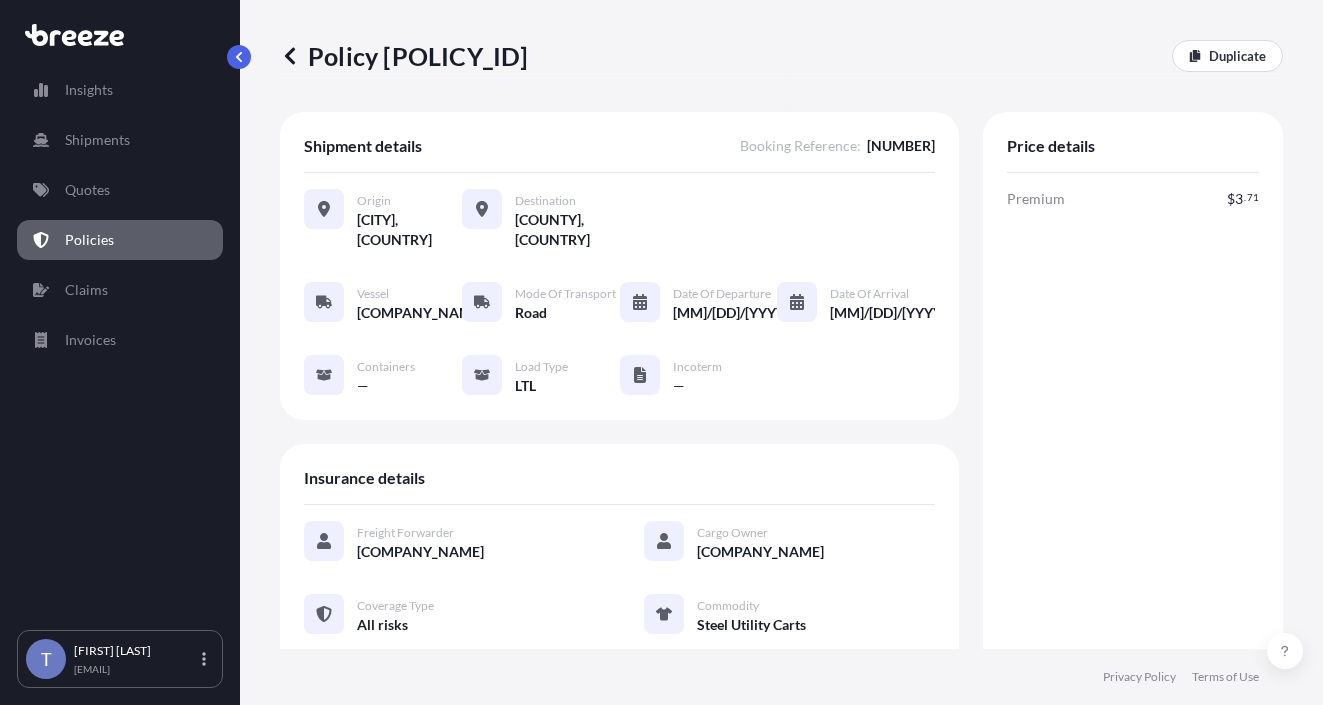 drag, startPoint x: 1063, startPoint y: 380, endPoint x: 1047, endPoint y: 380, distance: 16 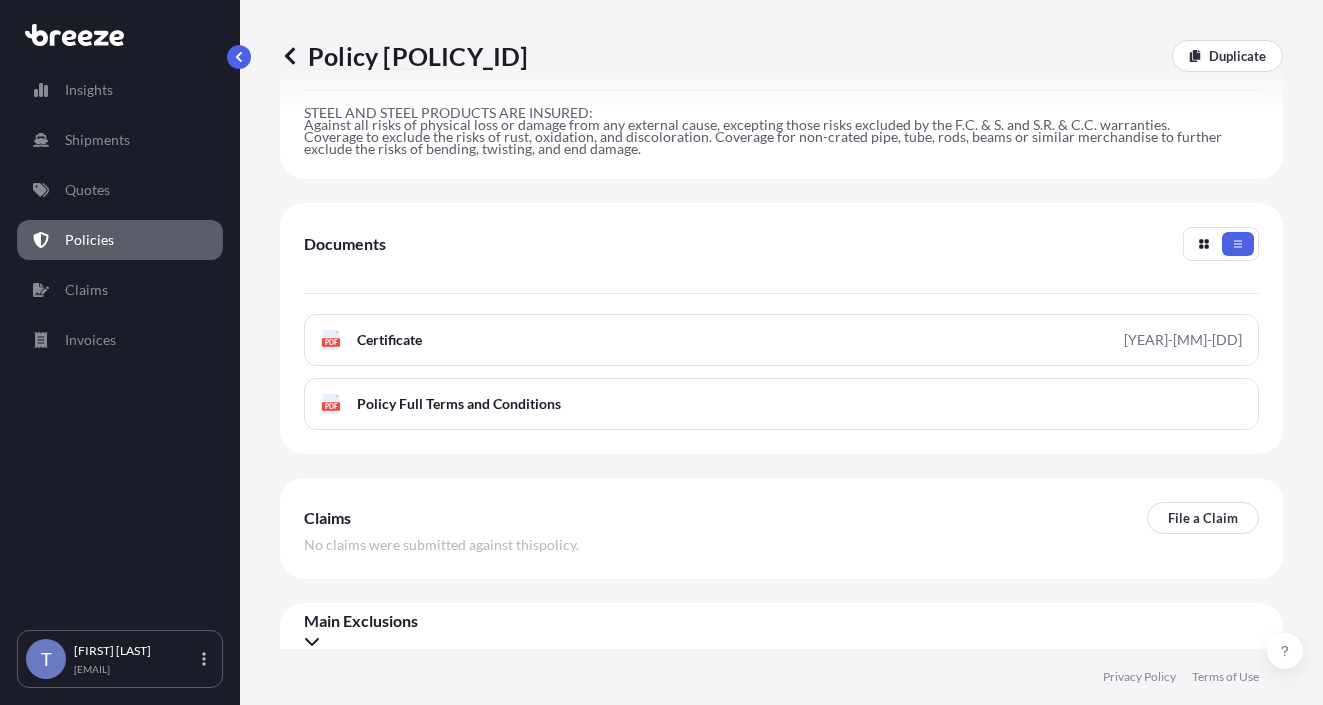 scroll, scrollTop: 800, scrollLeft: 0, axis: vertical 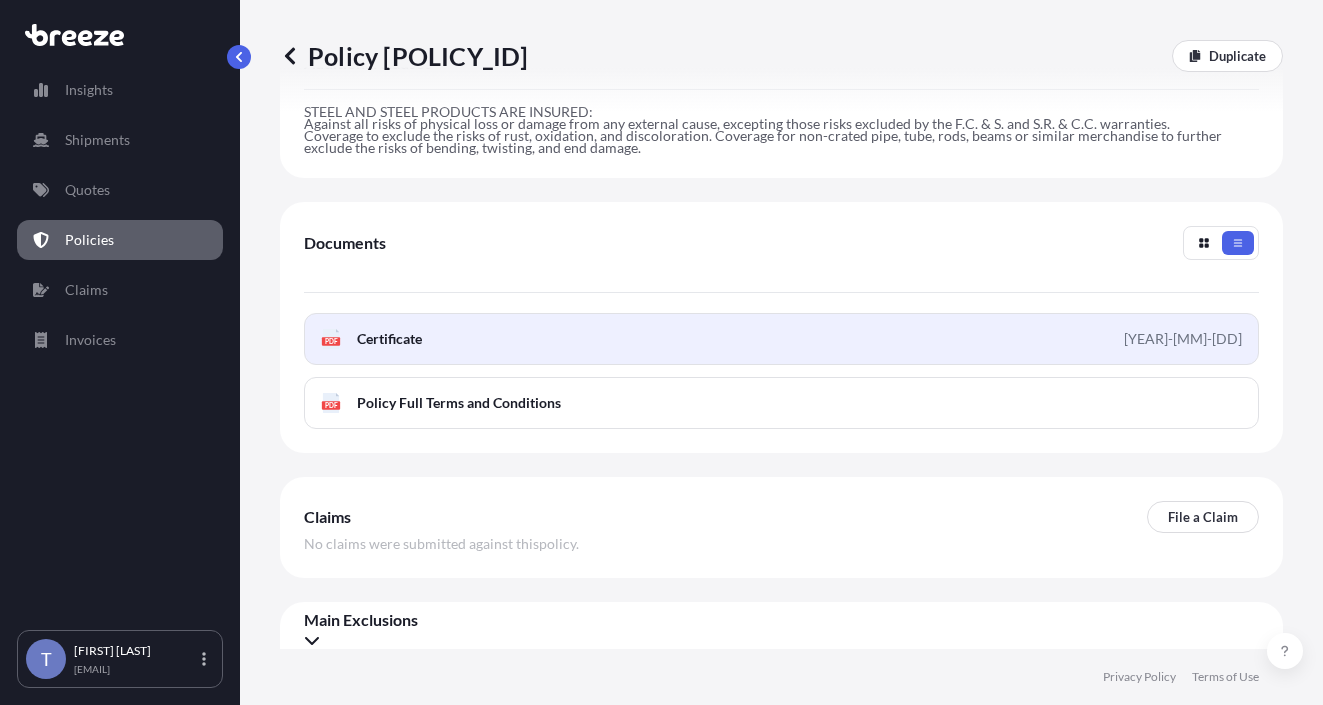 click on "PDF Certificate [YEAR]-[MM]-[DD]" at bounding box center (781, 339) 